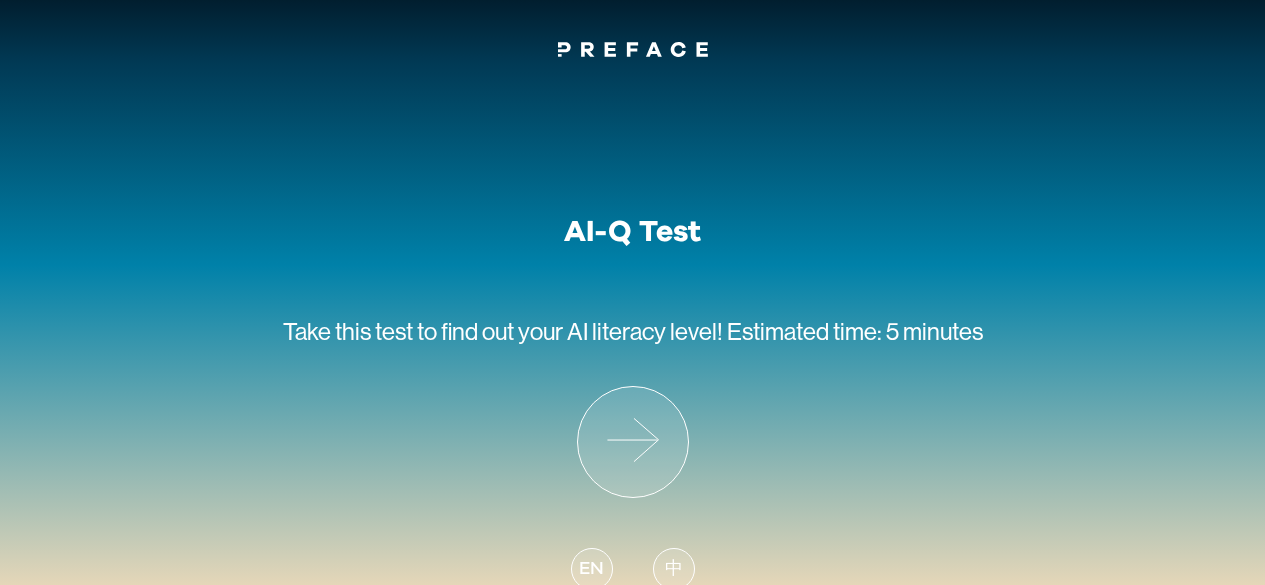 scroll, scrollTop: 0, scrollLeft: 0, axis: both 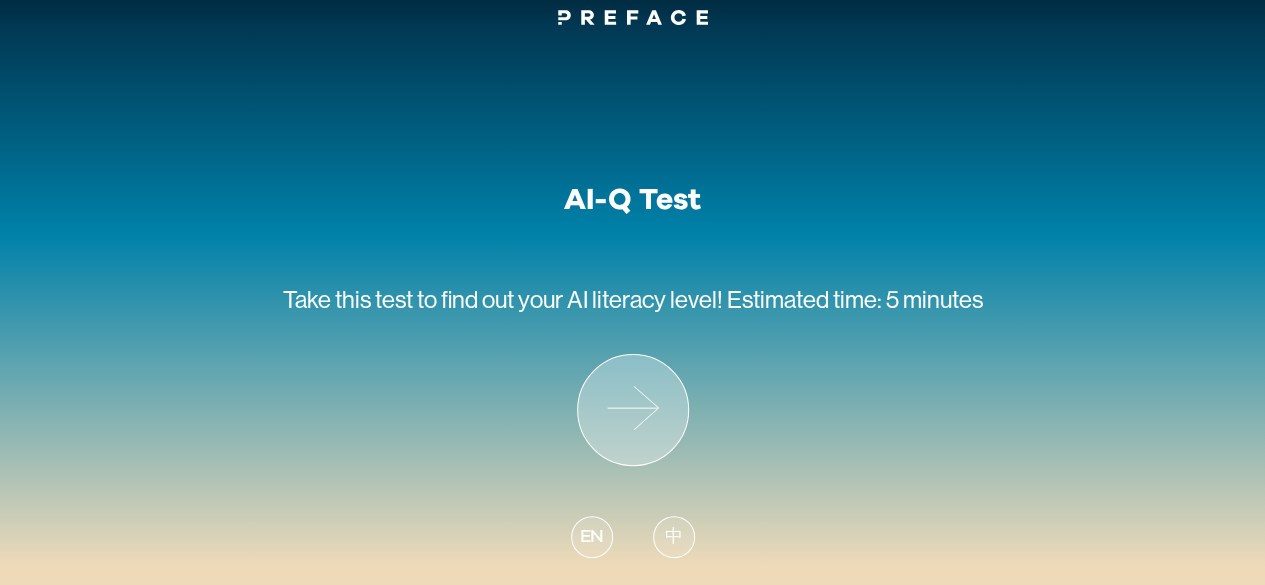 click 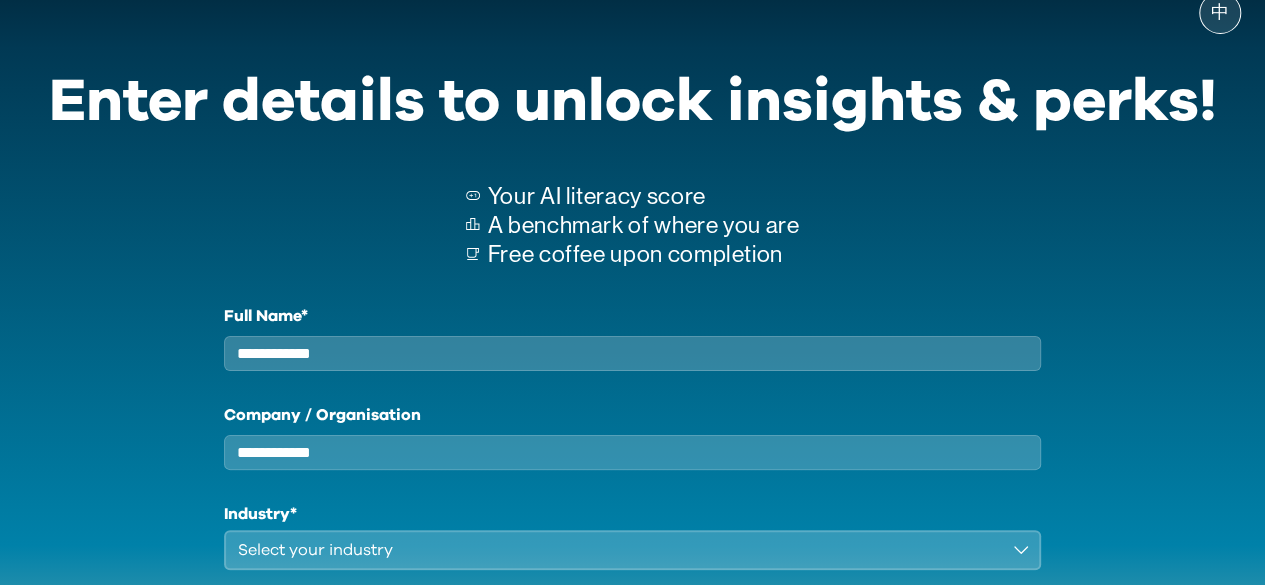 scroll, scrollTop: 0, scrollLeft: 0, axis: both 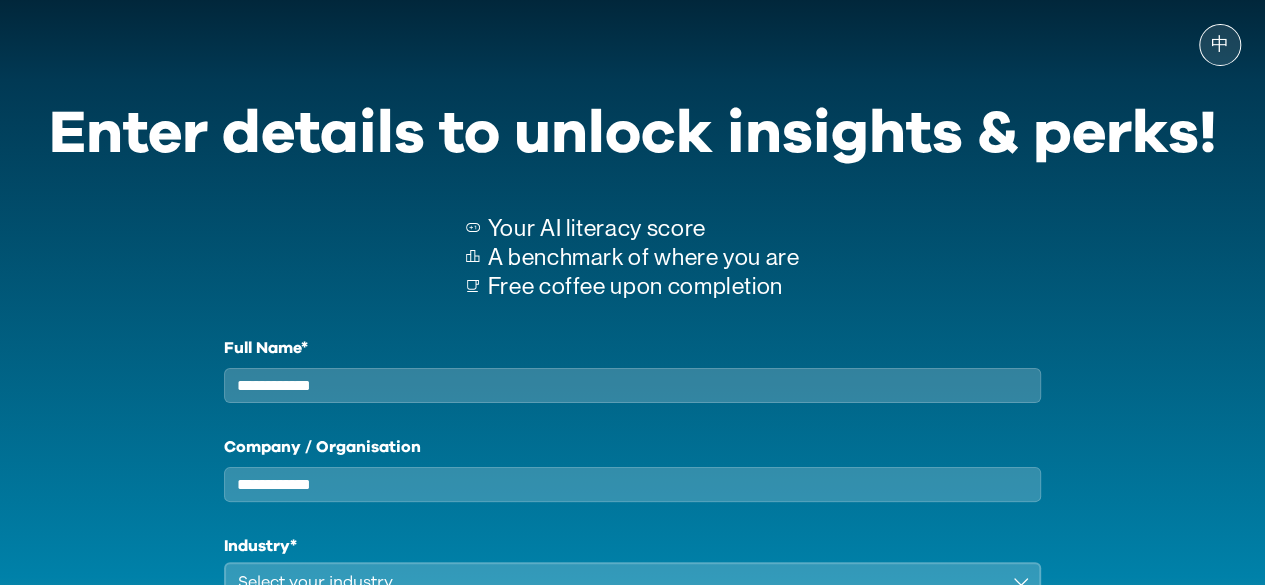 click on "Full Name*" at bounding box center [633, 385] 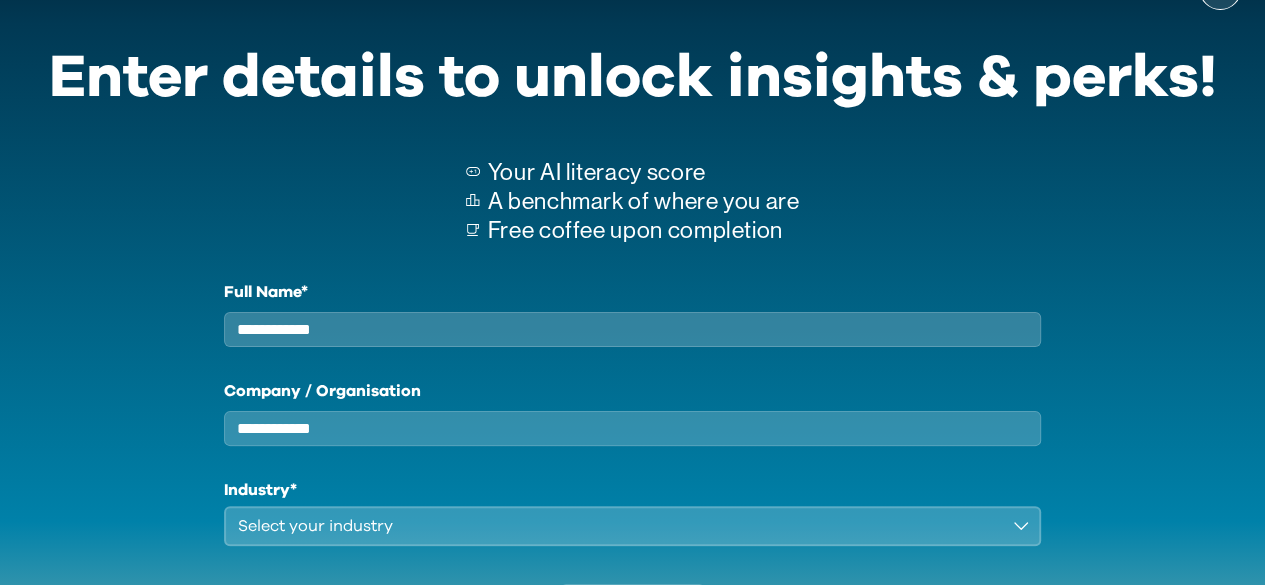 scroll, scrollTop: 100, scrollLeft: 0, axis: vertical 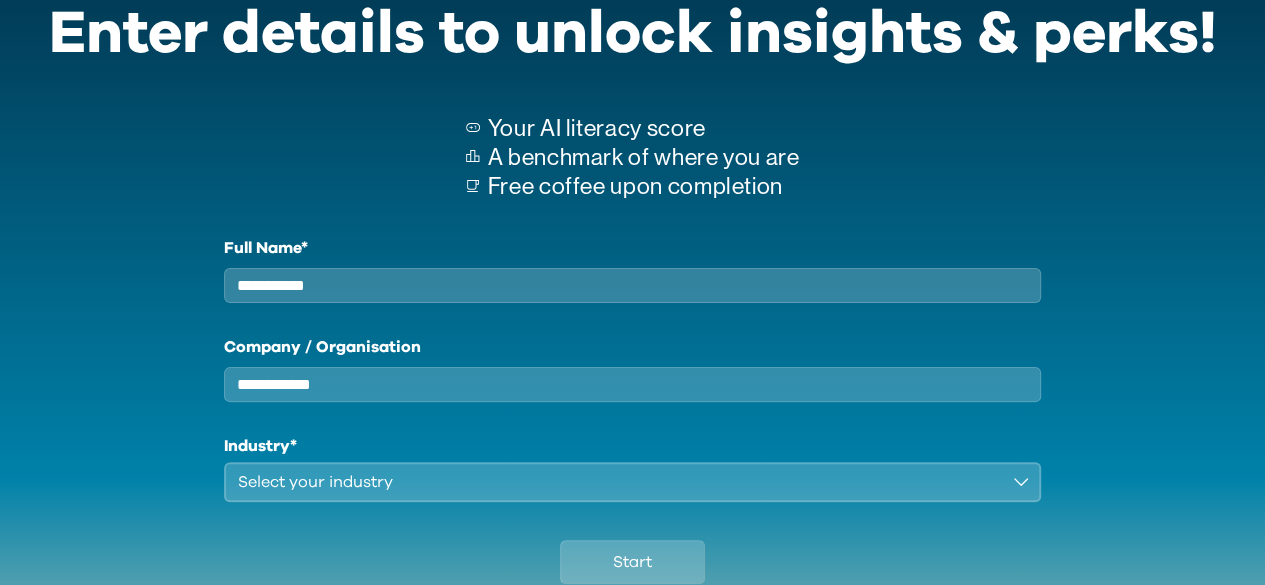 type on "**********" 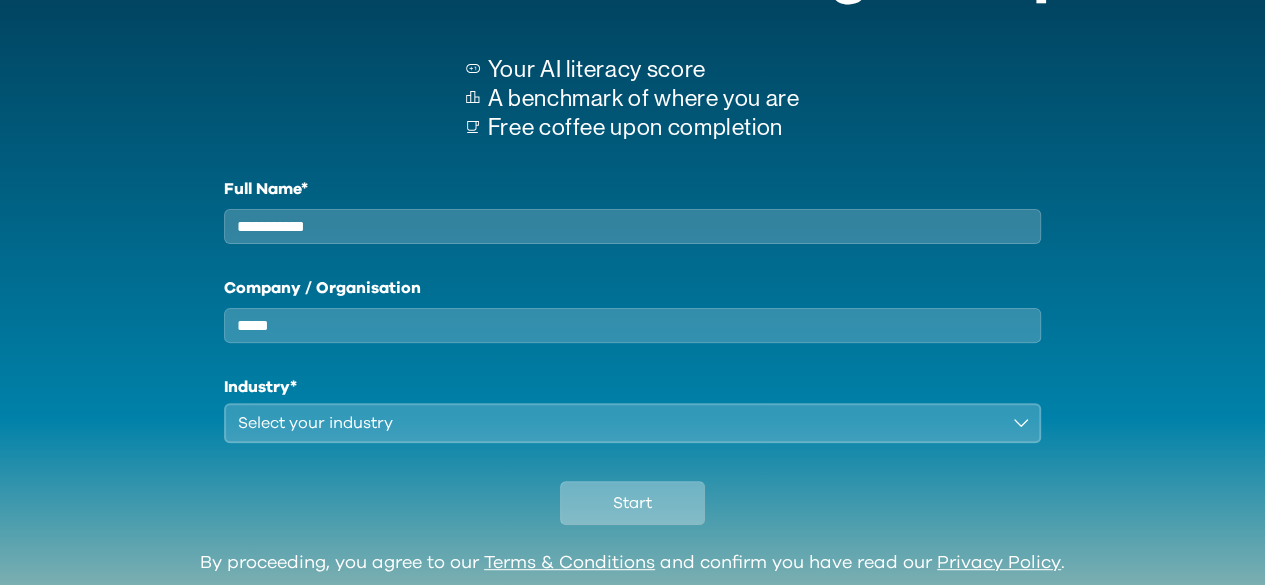 scroll, scrollTop: 200, scrollLeft: 0, axis: vertical 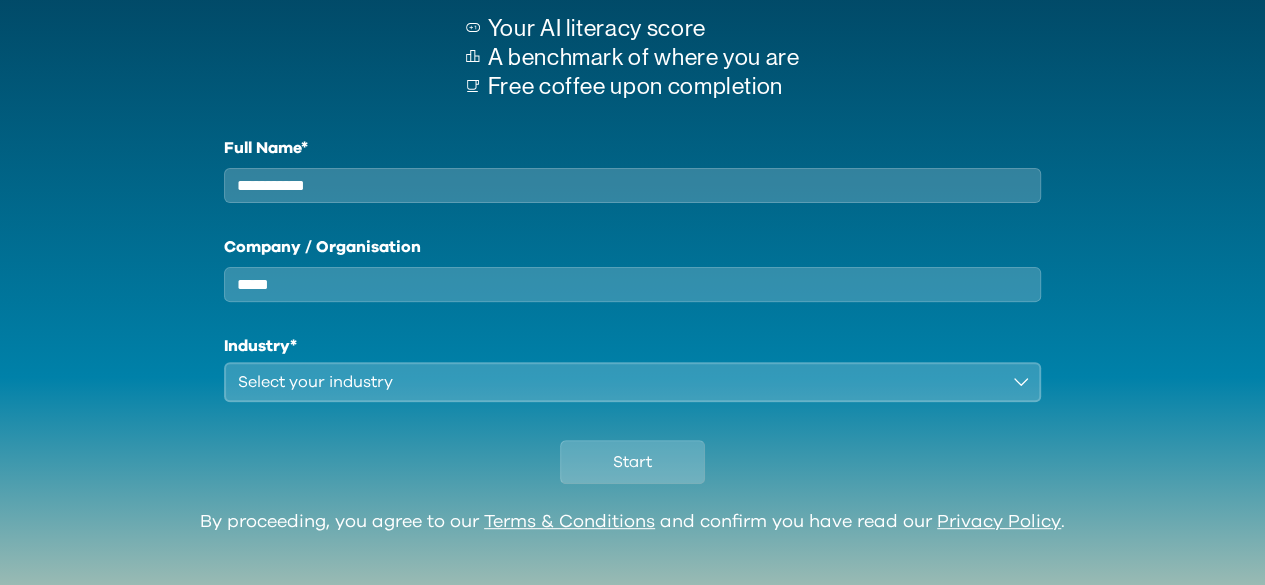 type on "*****" 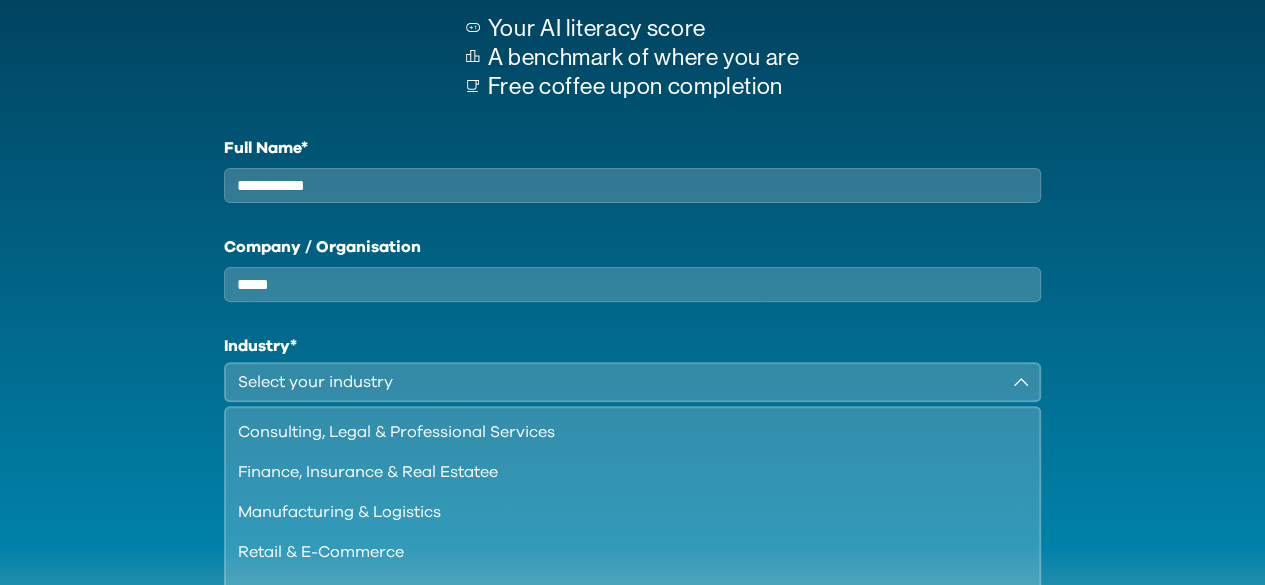 scroll, scrollTop: 100, scrollLeft: 0, axis: vertical 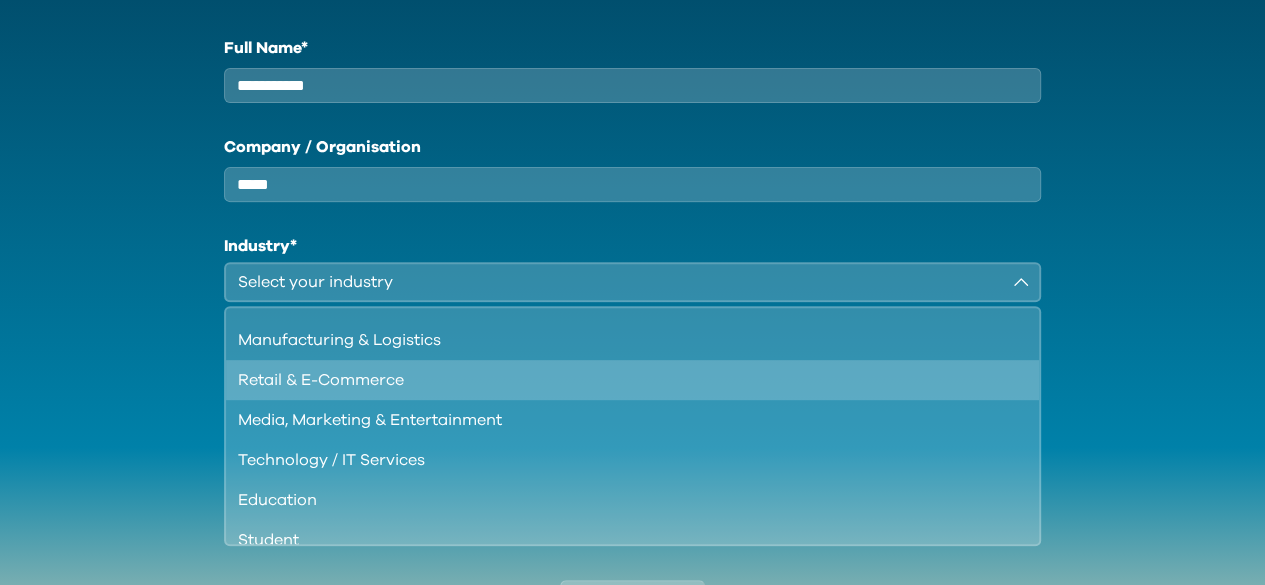 click on "Retail & E-Commerce" at bounding box center (621, 380) 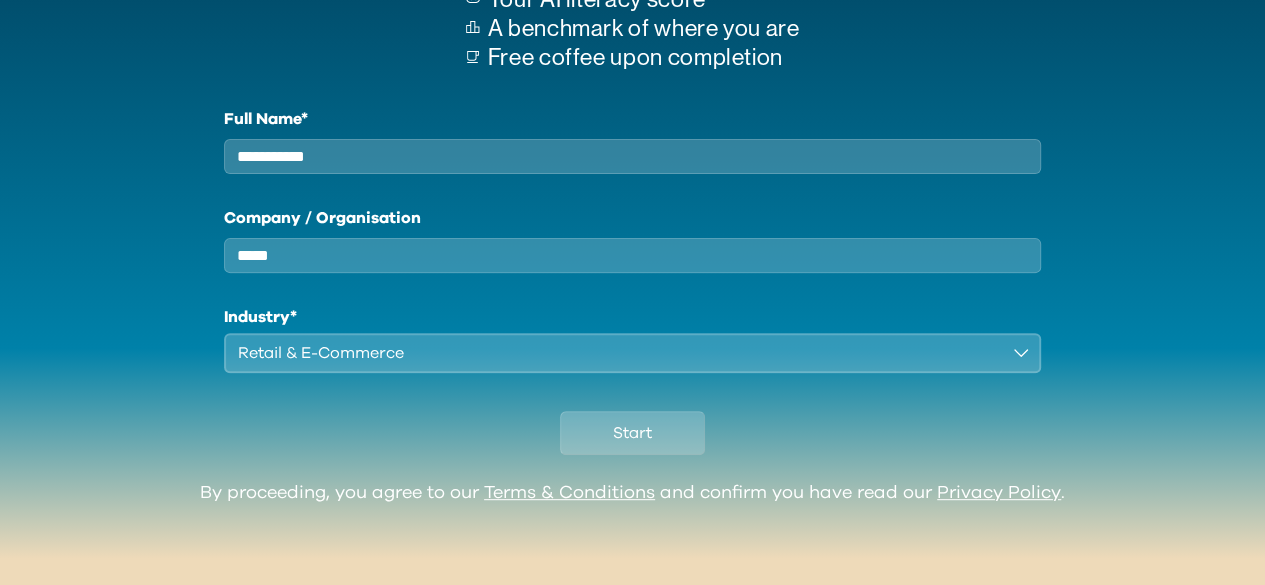 click on "Retail & E-Commerce" at bounding box center (619, 353) 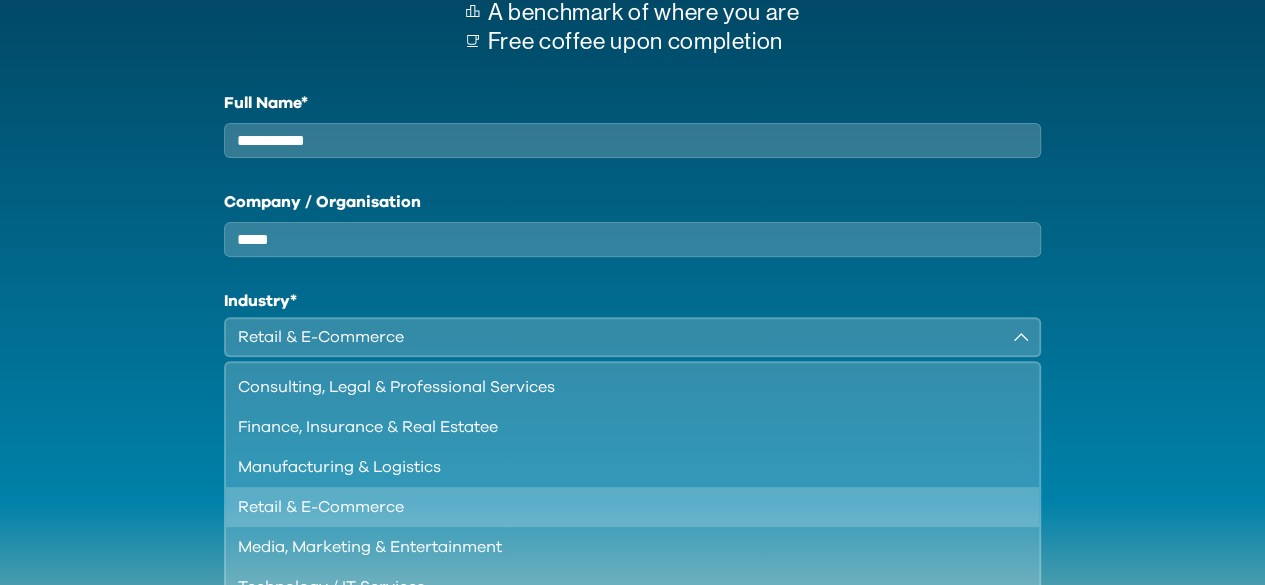 scroll, scrollTop: 300, scrollLeft: 0, axis: vertical 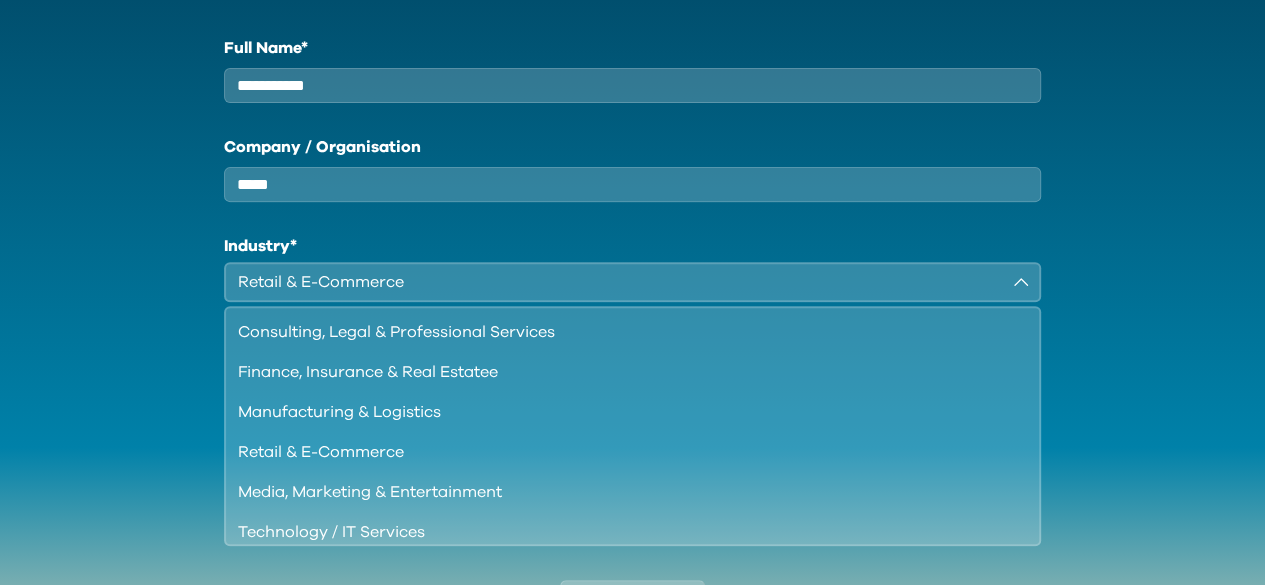click on "中 Enter details to unlock insights & perks! Your AI literacy score A benchmark of where you are Free coffee upon completion Full Name* [NAME] Company / Organisation [ORG] Industry* Retail & E-Commerce Consulting, Legal & Professional Services Finance, Insurance & Real Estatee Manufacturing & Logistics Retail & E-Commerce Media, Marketing & Entertainment Technology / IT Services Education Student Government & Non-Profit Other Start By proceeding, you agree to our   Terms & Conditions   and confirm you have read our   Privacy Policy ." at bounding box center [632, 237] 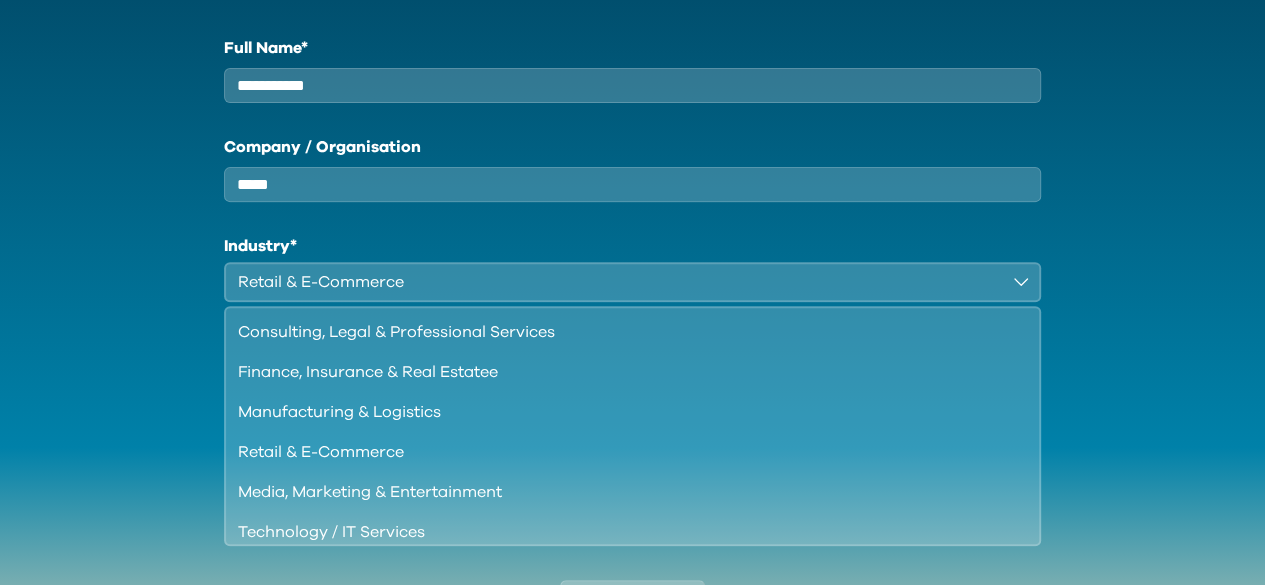 click on "中 Enter details to unlock insights & perks! Your AI literacy score A benchmark of where you are Free coffee upon completion Full Name* [NAME] Company / Organisation [ORG] Industry* Retail & E-Commerce Consulting, Legal & Professional Services Finance, Insurance & Real Estatee Manufacturing & Logistics Retail & E-Commerce Media, Marketing & Entertainment Technology / IT Services Education Student Government & Non-Profit Other Start By proceeding, you agree to our   Terms & Conditions   and confirm you have read our   Privacy Policy ." at bounding box center [632, 237] 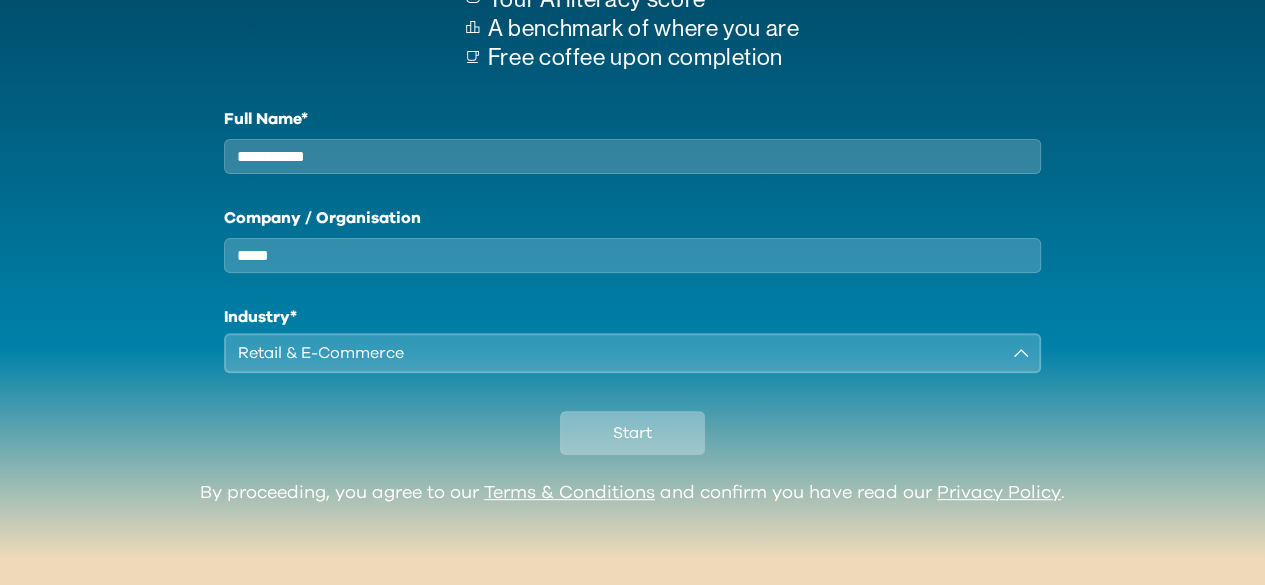 scroll, scrollTop: 245, scrollLeft: 0, axis: vertical 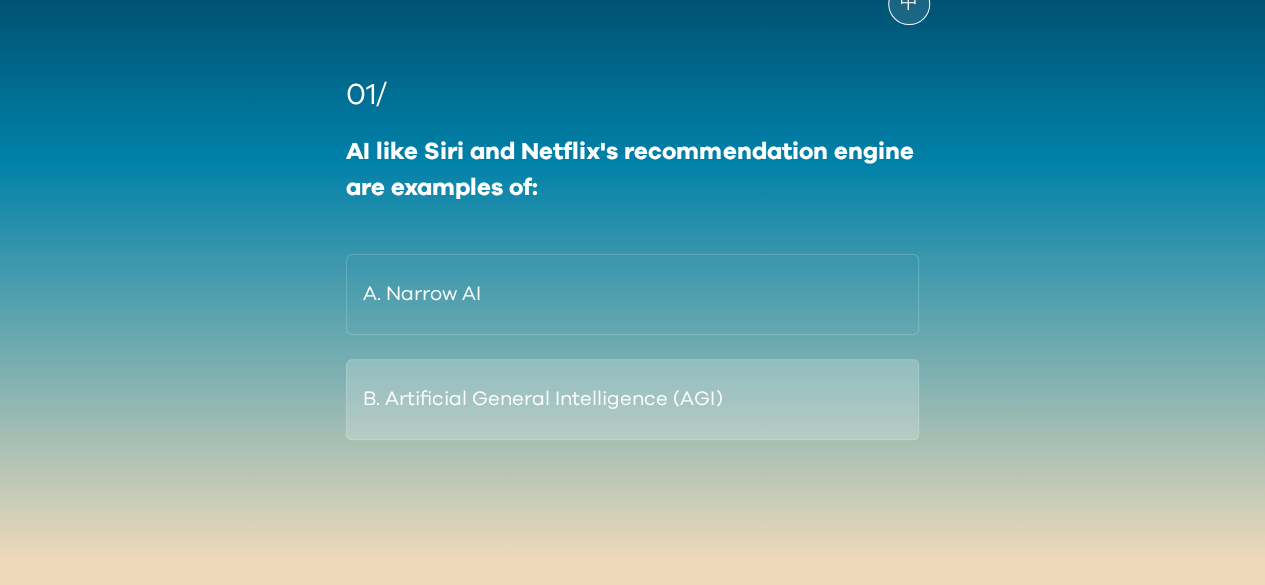 click on "B. Artificial General Intelligence (AGI)" at bounding box center [632, 399] 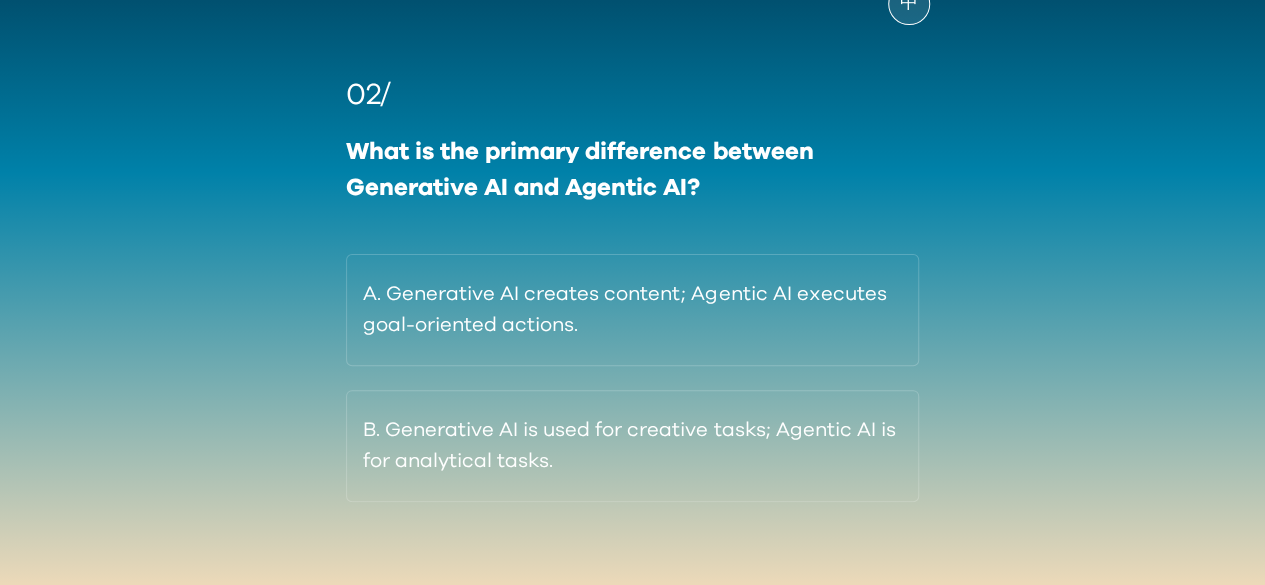 scroll, scrollTop: 189, scrollLeft: 0, axis: vertical 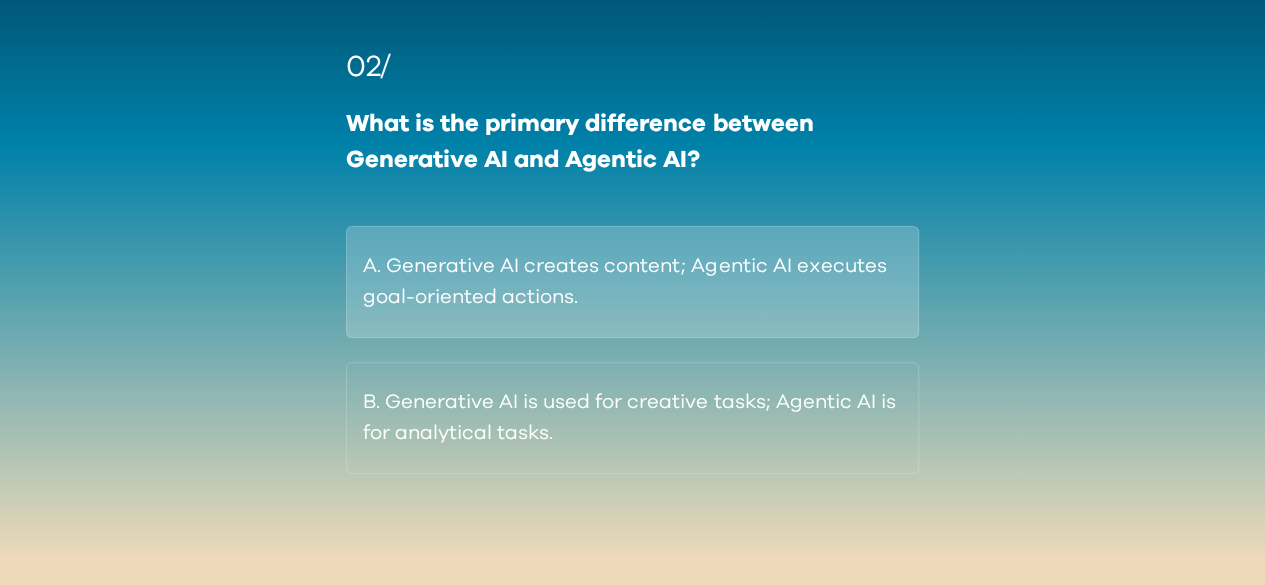 click on "A. Generative AI creates content; Agentic AI executes goal-oriented actions." at bounding box center (632, 282) 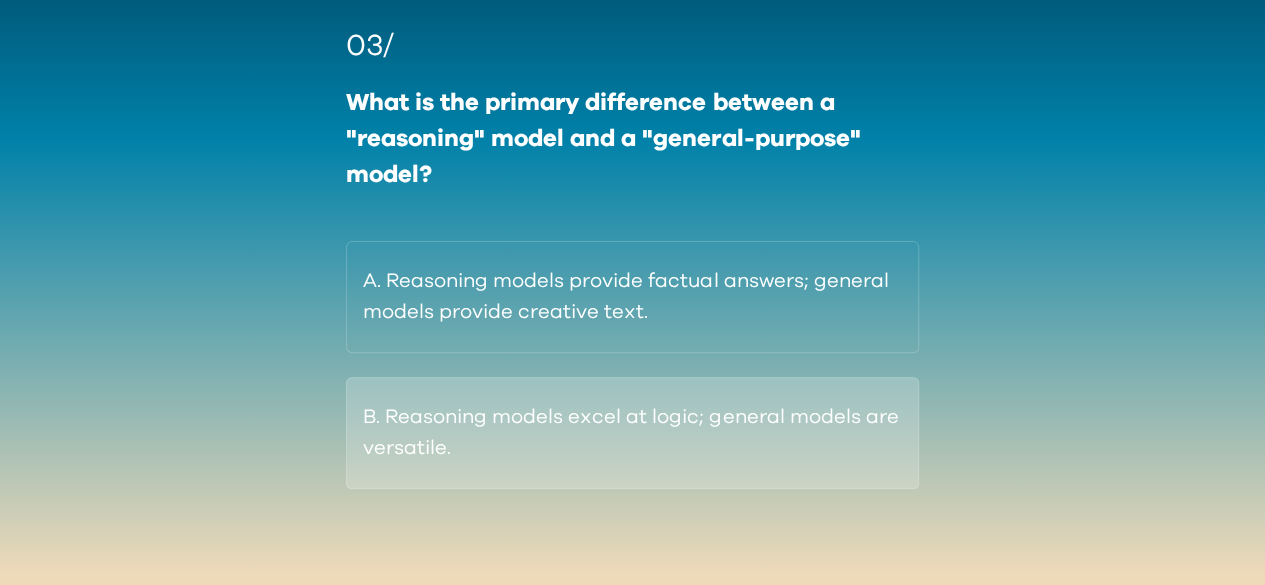 scroll, scrollTop: 225, scrollLeft: 0, axis: vertical 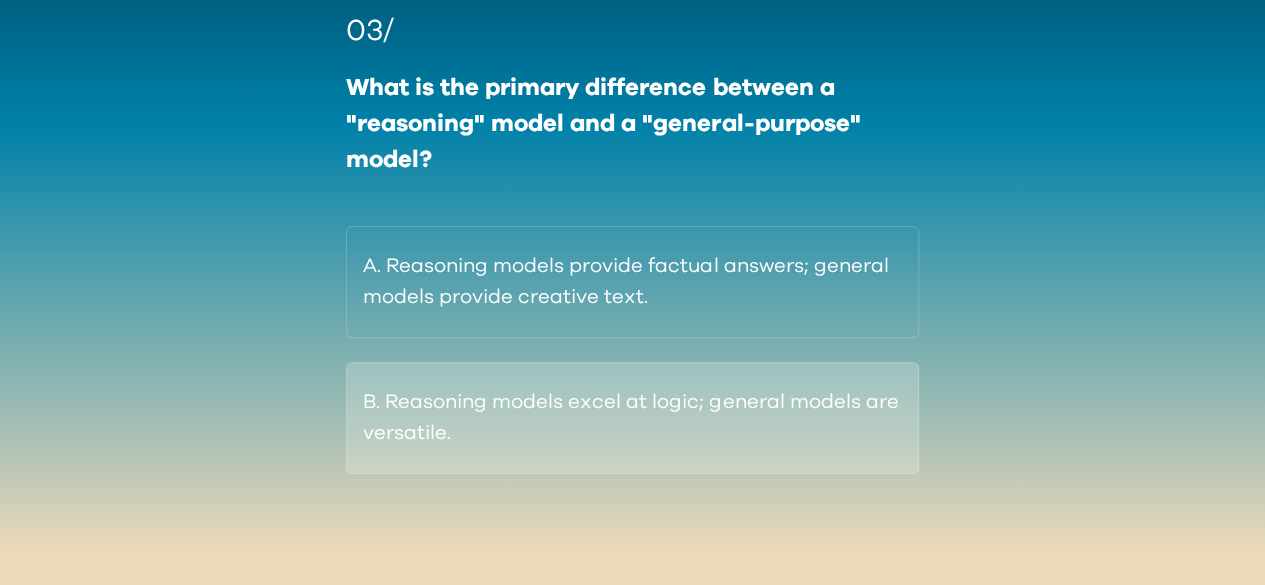 click on "B. Reasoning models excel at logic; general models are versatile." at bounding box center [632, 418] 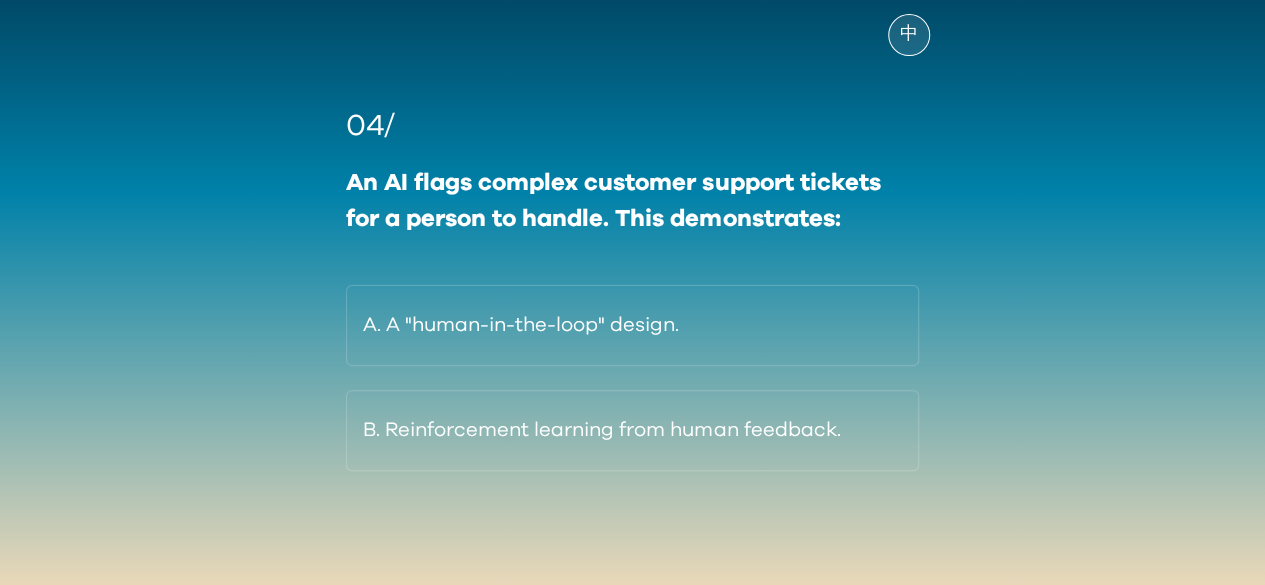 scroll, scrollTop: 159, scrollLeft: 0, axis: vertical 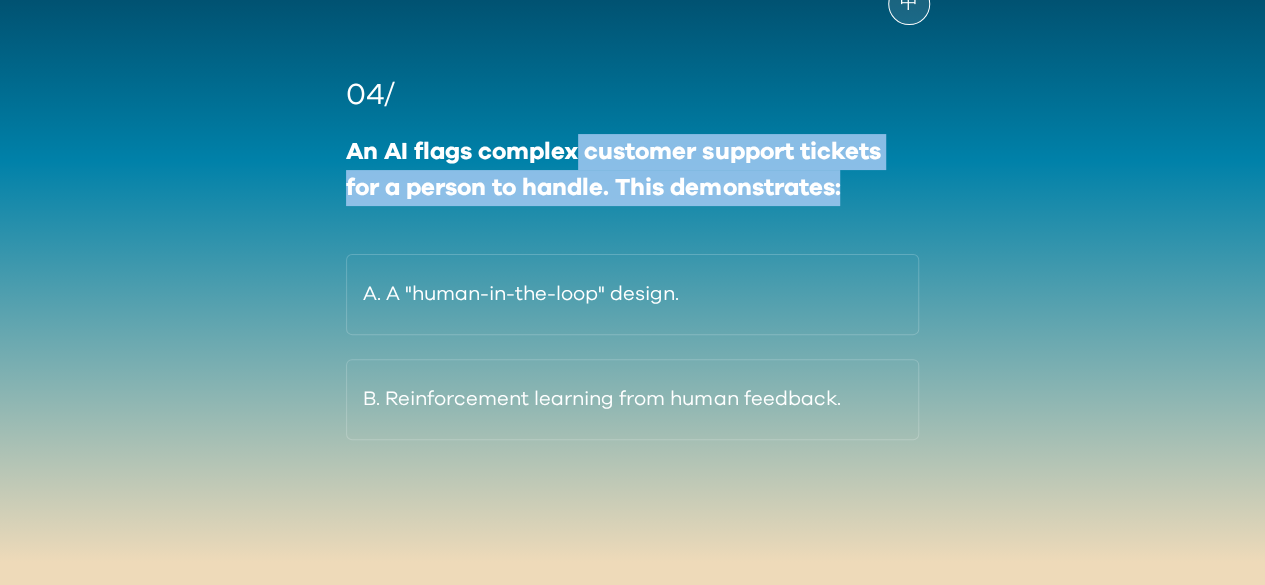 drag, startPoint x: 581, startPoint y: 145, endPoint x: 873, endPoint y: 202, distance: 297.51135 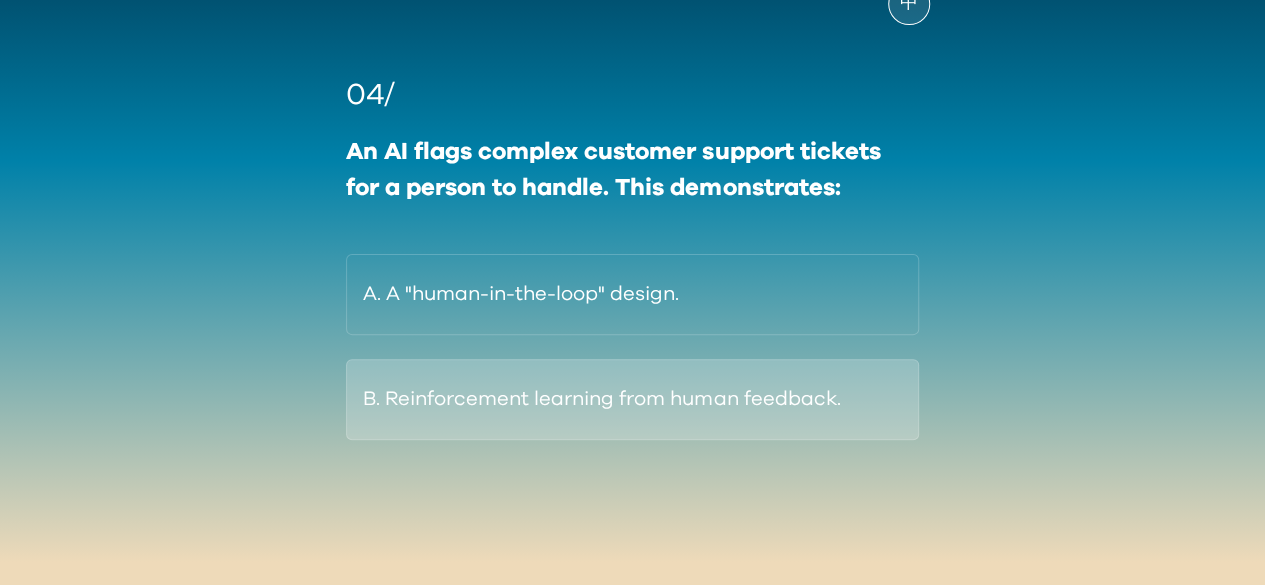click on "B. Reinforcement learning from human feedback." at bounding box center [632, 399] 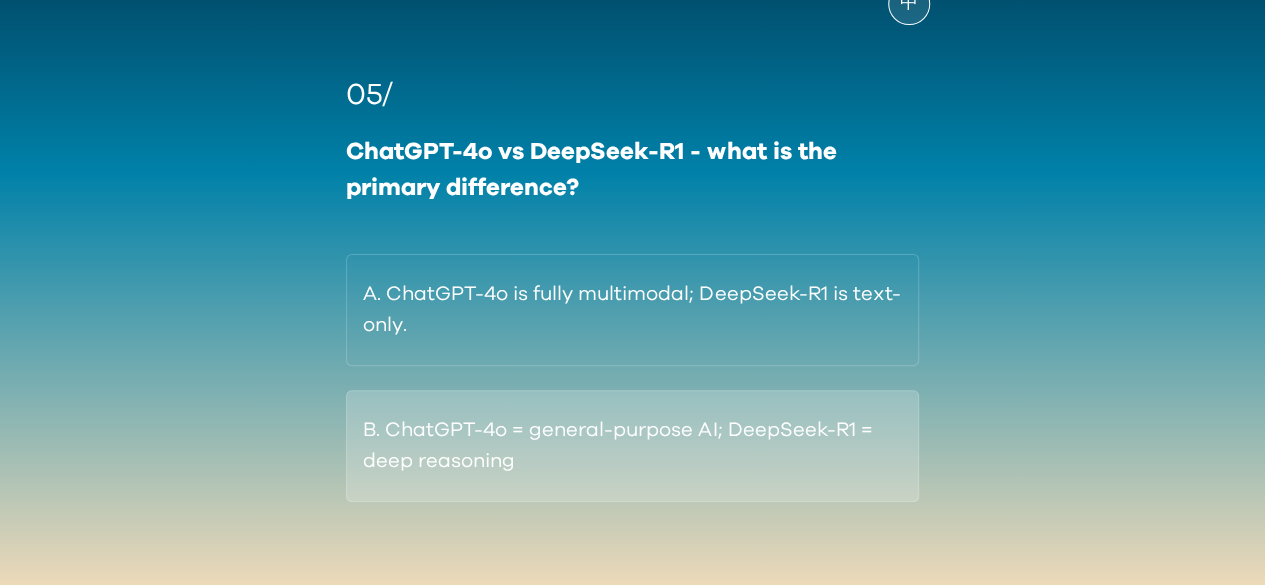 click on "B. ChatGPT-4o = general-purpose AI; DeepSeek-R1 = deep reasoning" at bounding box center [632, 446] 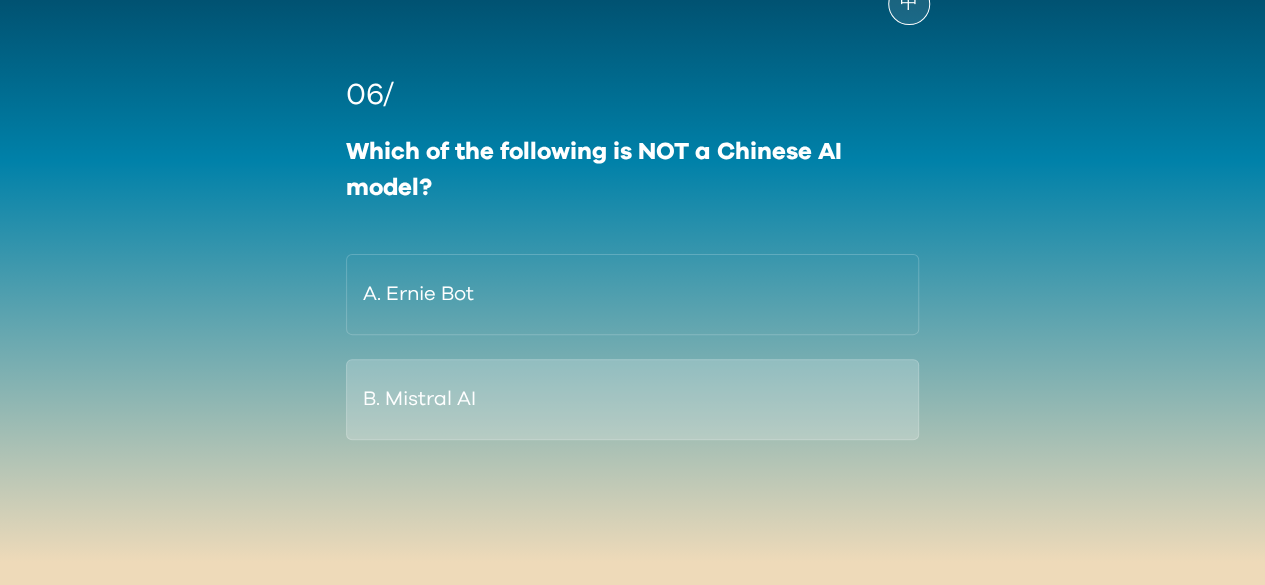 click on "B. Mistral AI" at bounding box center (632, 399) 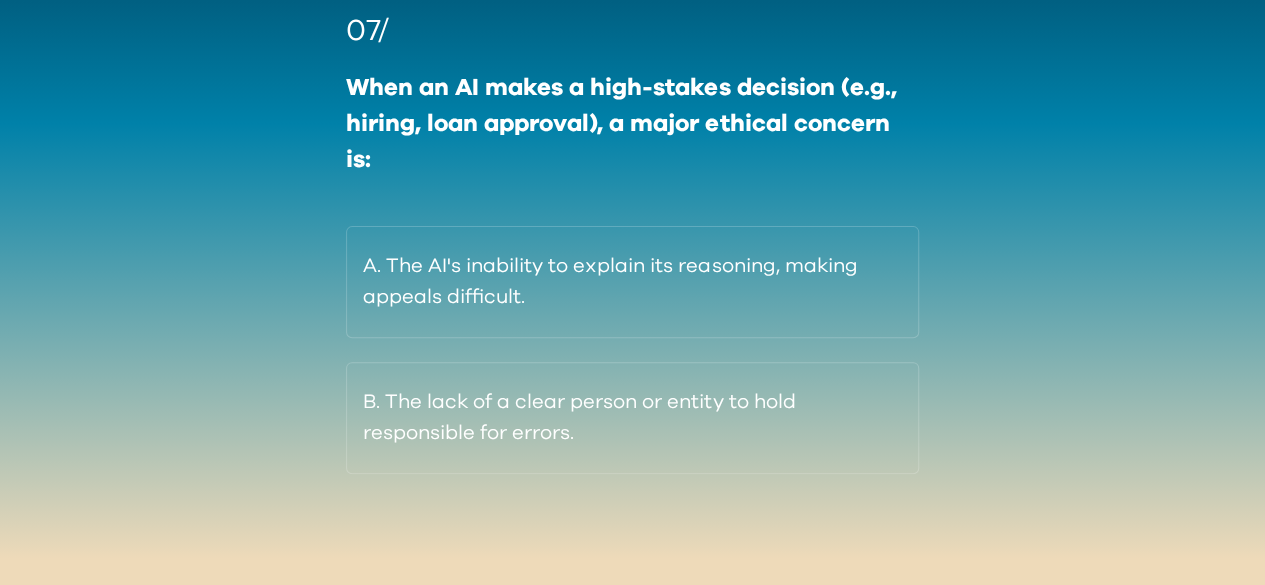 scroll, scrollTop: 225, scrollLeft: 0, axis: vertical 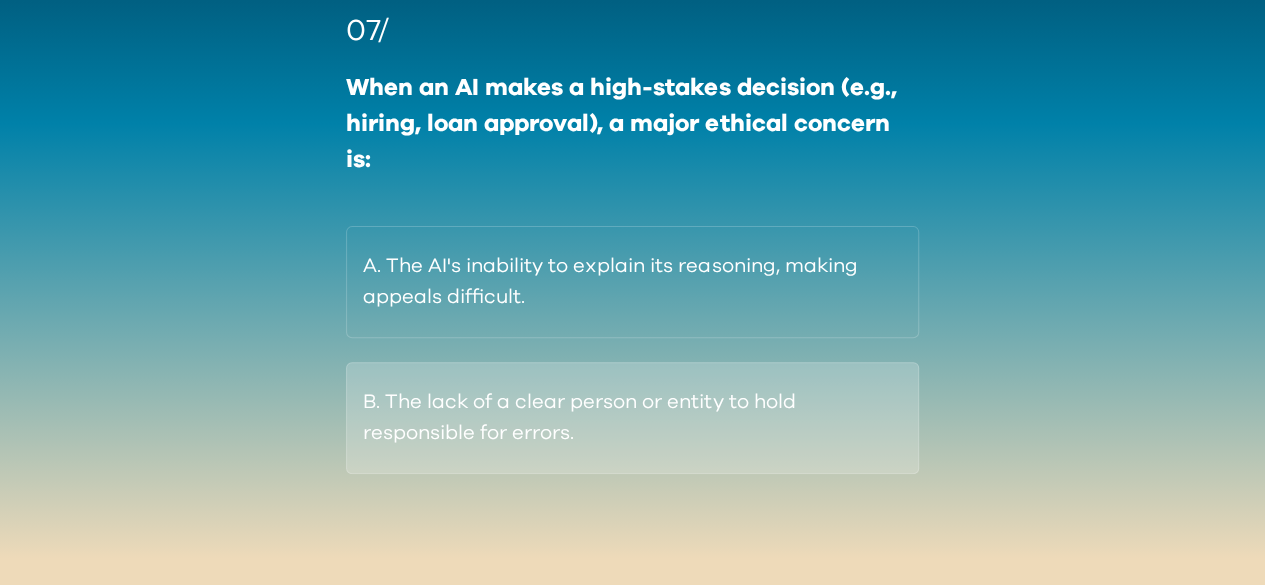 click on "B. The lack of a clear person or entity to hold responsible for errors." at bounding box center (632, 418) 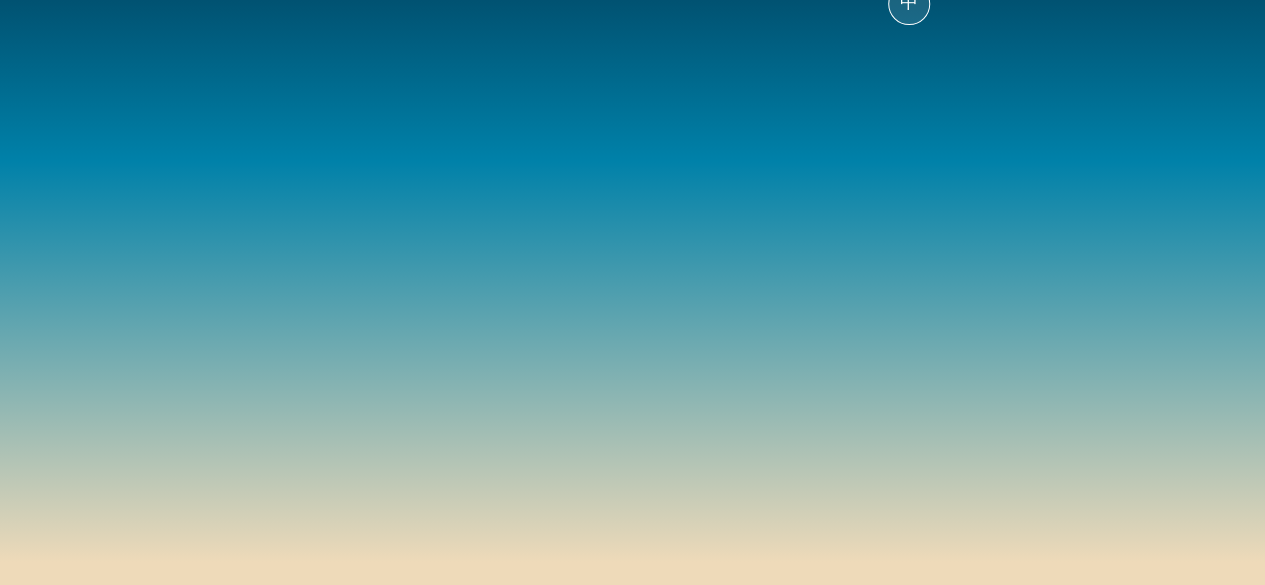 scroll, scrollTop: 162, scrollLeft: 0, axis: vertical 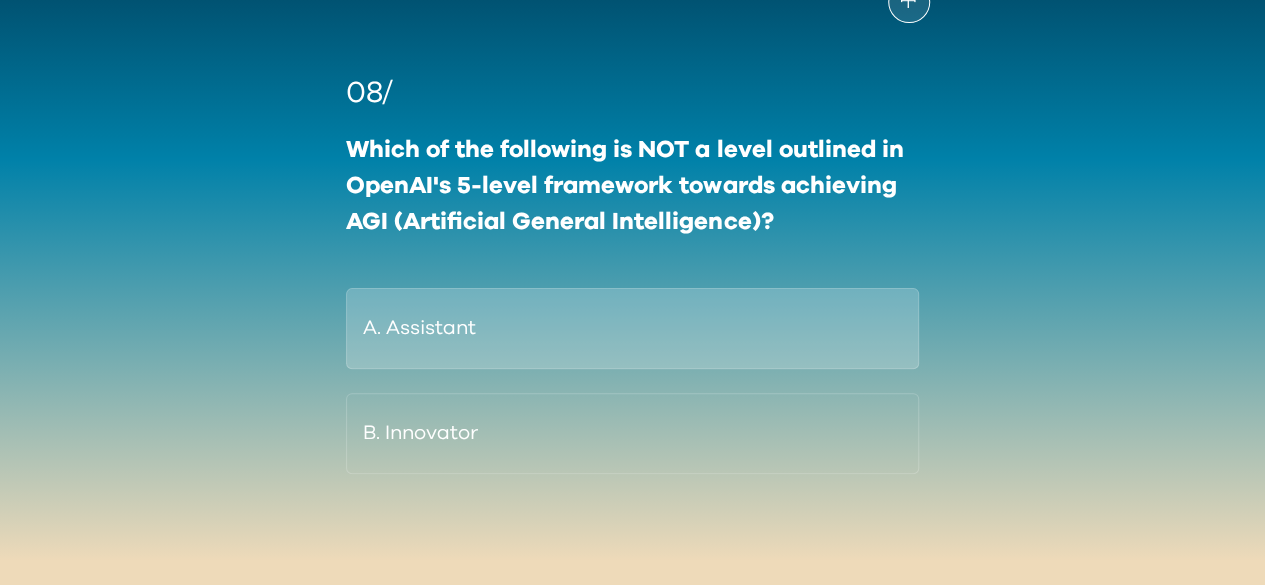 click on "A. Assistant" at bounding box center [632, 328] 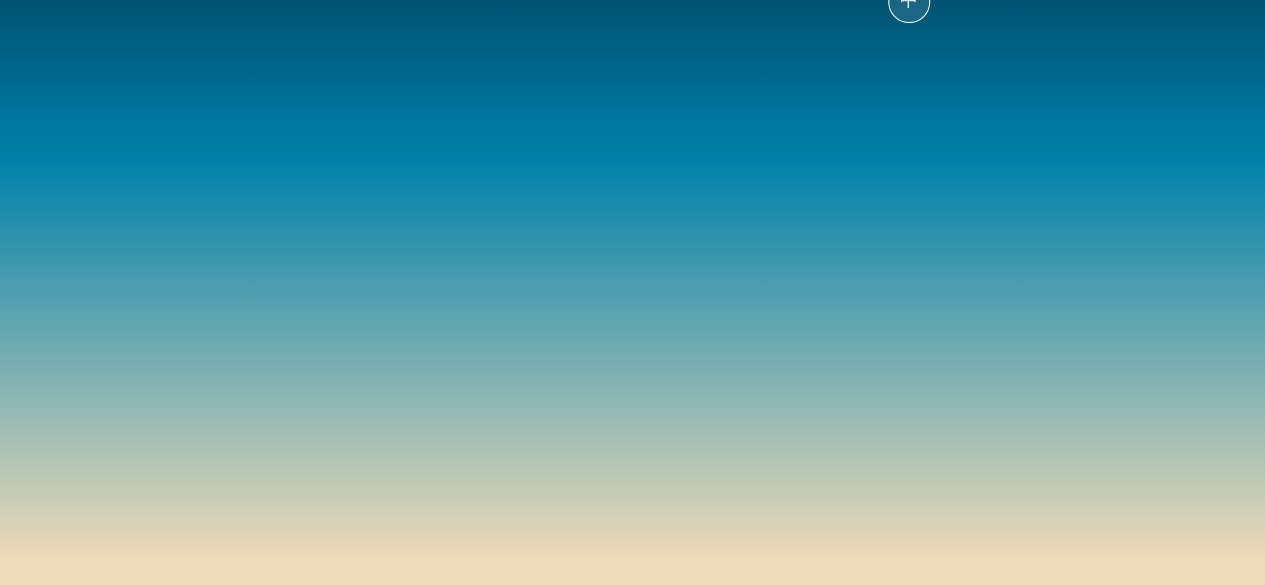scroll, scrollTop: 159, scrollLeft: 0, axis: vertical 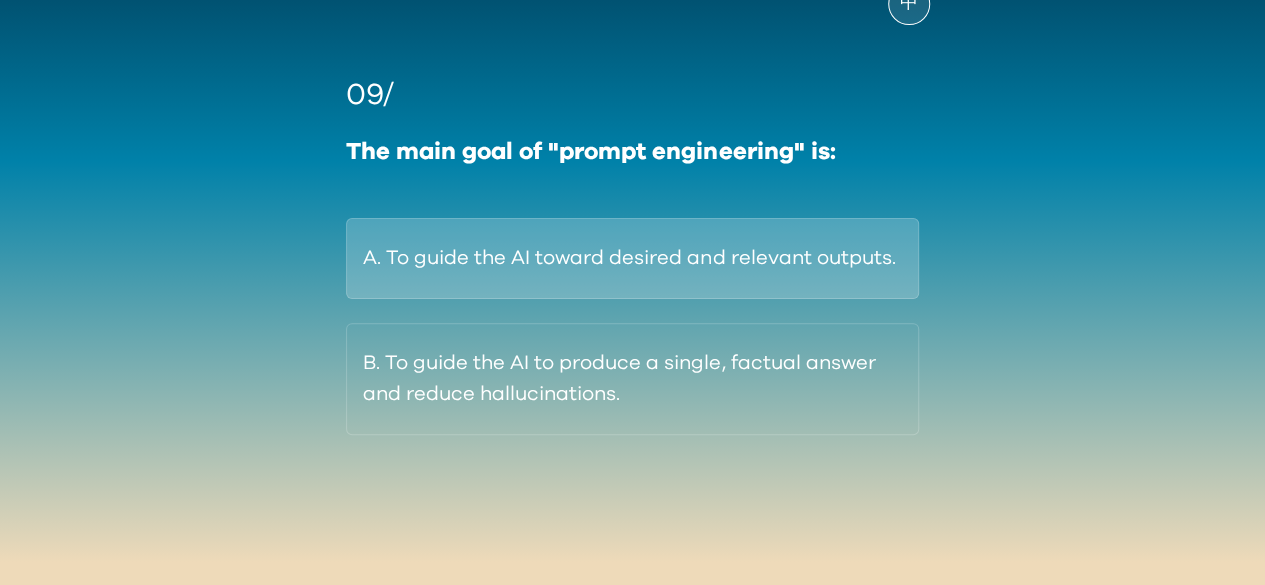 click on "A. To guide the AI toward desired and relevant outputs." at bounding box center [632, 258] 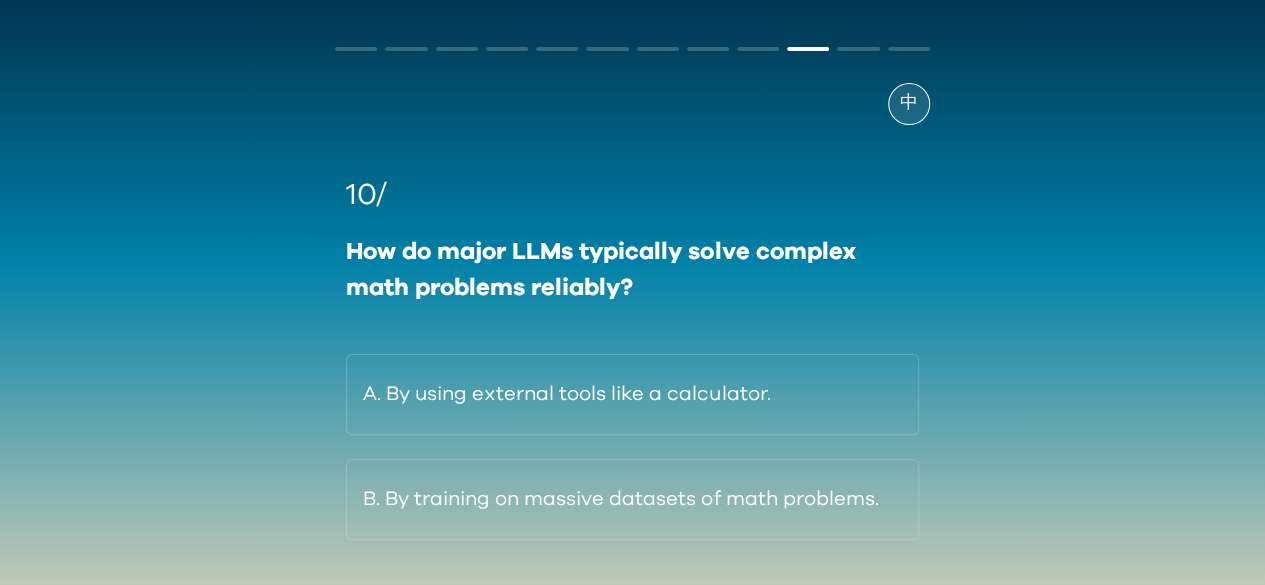 scroll, scrollTop: 159, scrollLeft: 0, axis: vertical 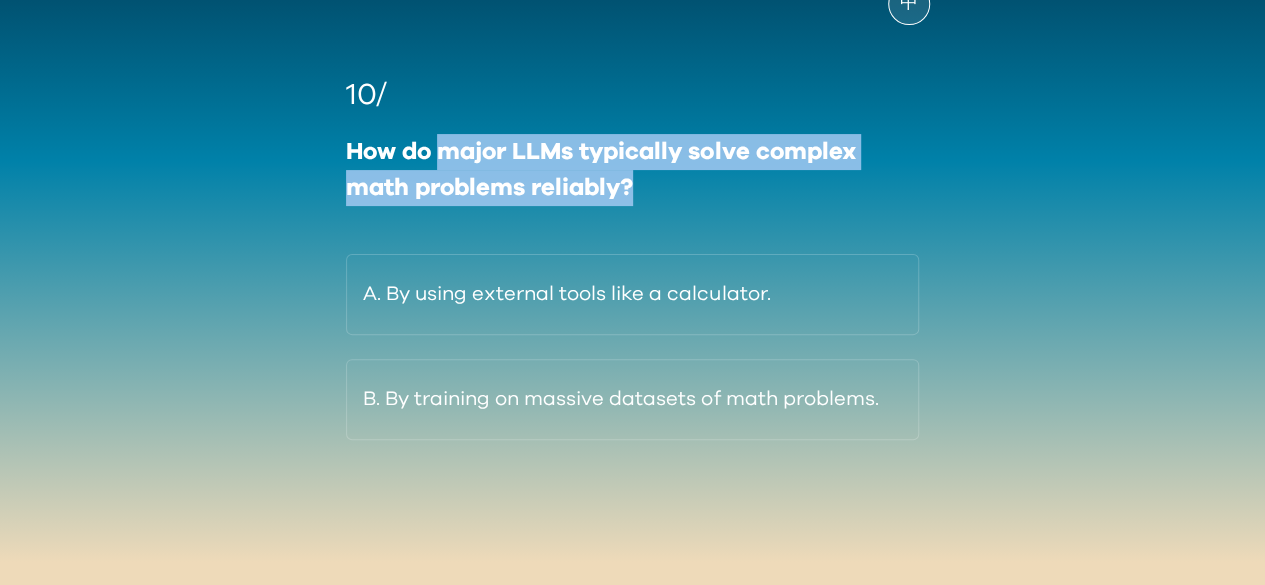drag, startPoint x: 440, startPoint y: 156, endPoint x: 731, endPoint y: 177, distance: 291.75674 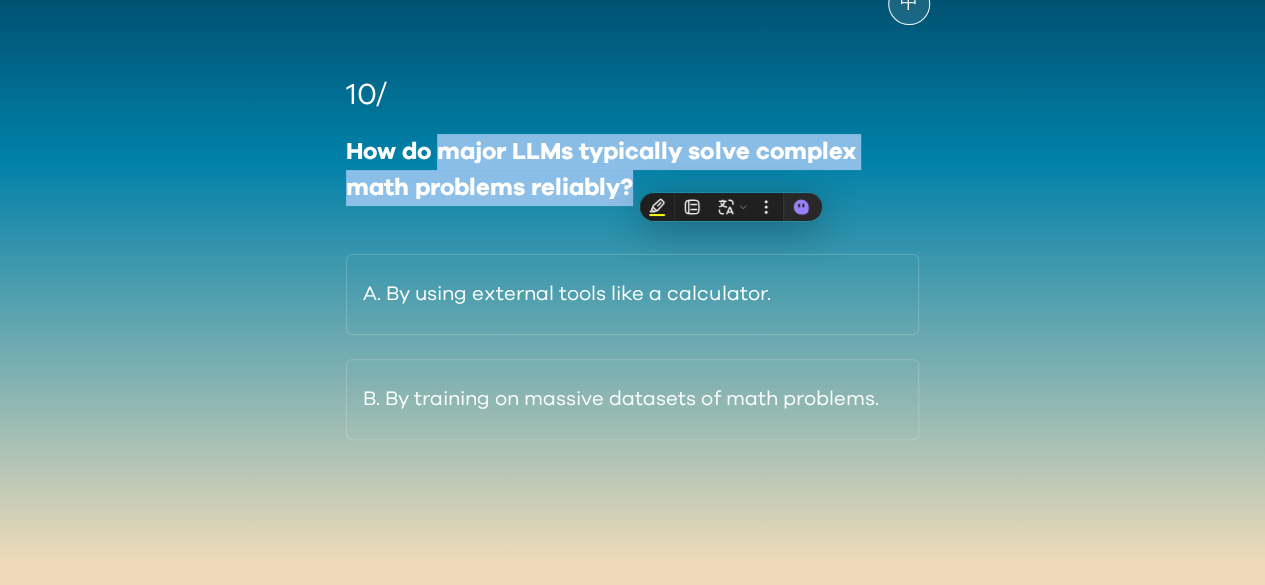 click on "How do major LLMs typically solve complex math problems reliably?" at bounding box center [632, 170] 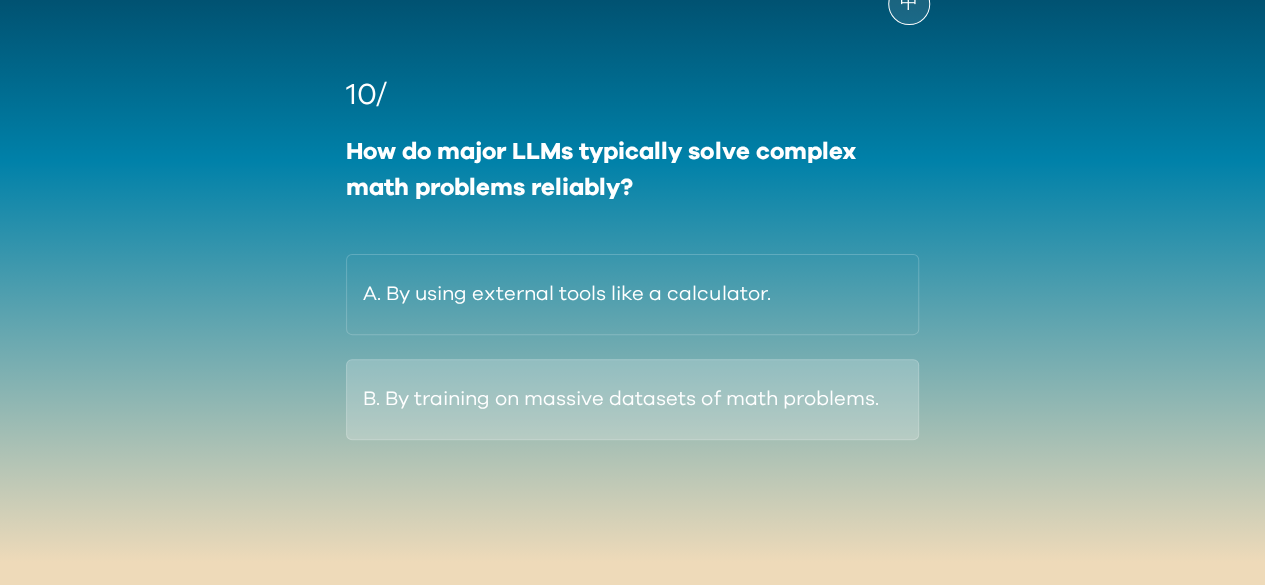 click on "B. By training on massive datasets of math problems." at bounding box center [632, 399] 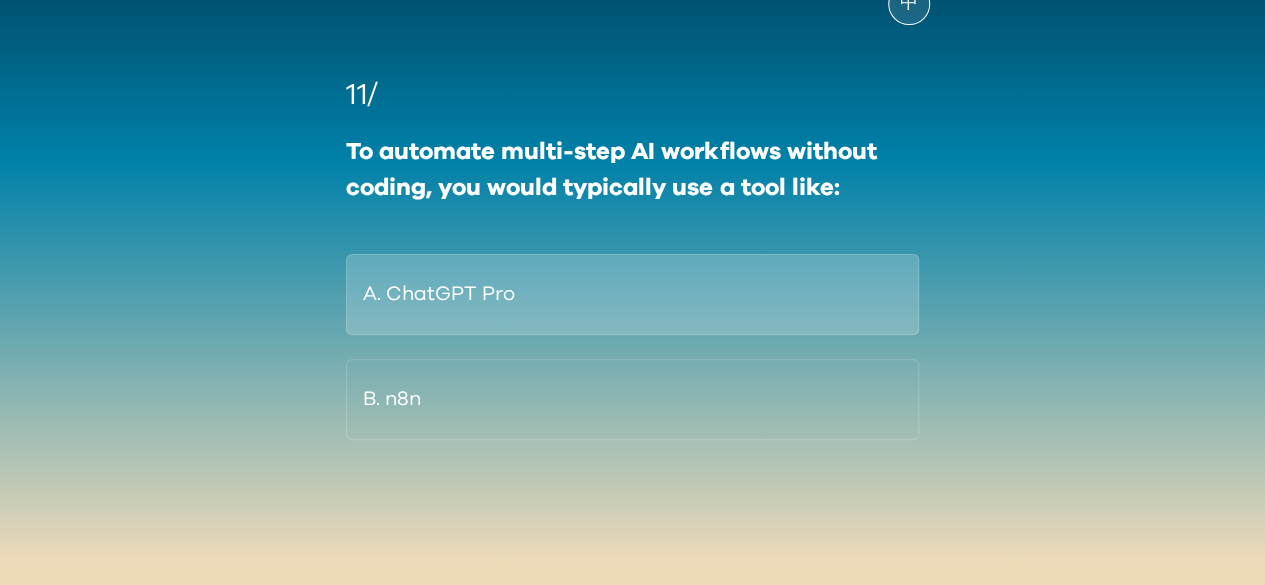 click on "A. ChatGPT Pro" at bounding box center (632, 294) 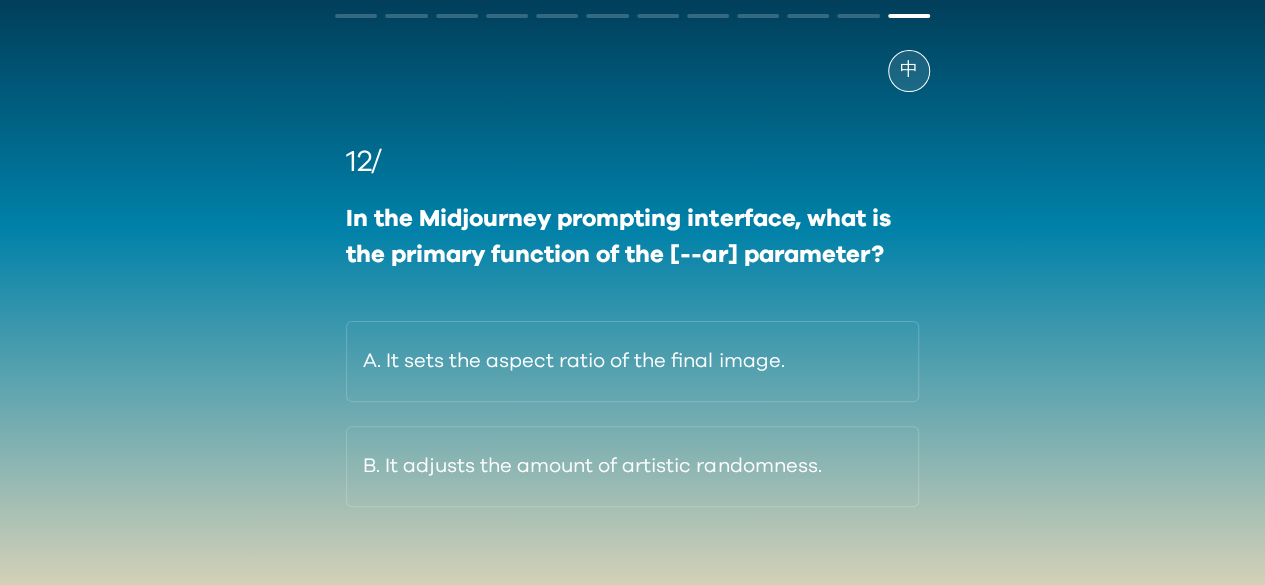 scroll, scrollTop: 159, scrollLeft: 0, axis: vertical 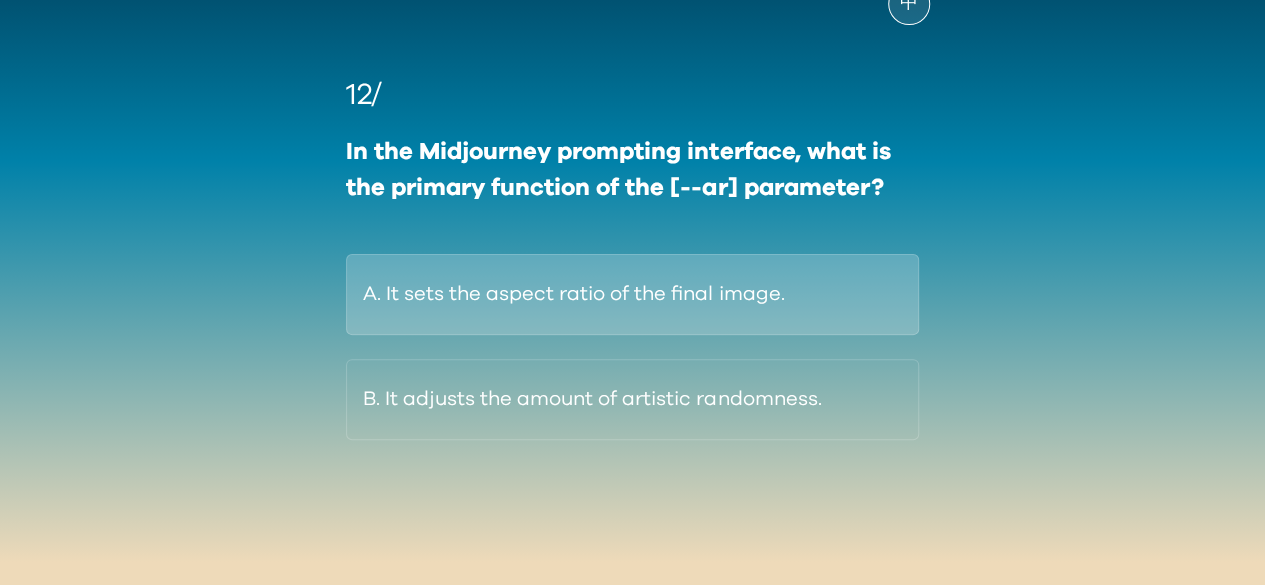 click on "A. It sets the aspect ratio of the final image." at bounding box center [632, 294] 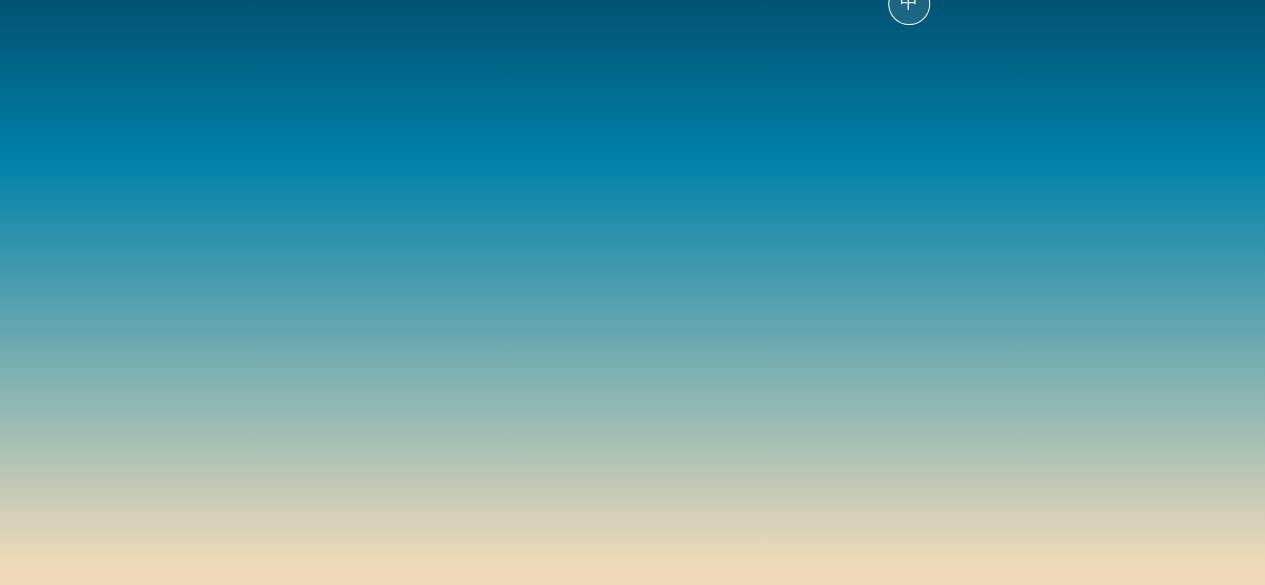 scroll, scrollTop: 74, scrollLeft: 0, axis: vertical 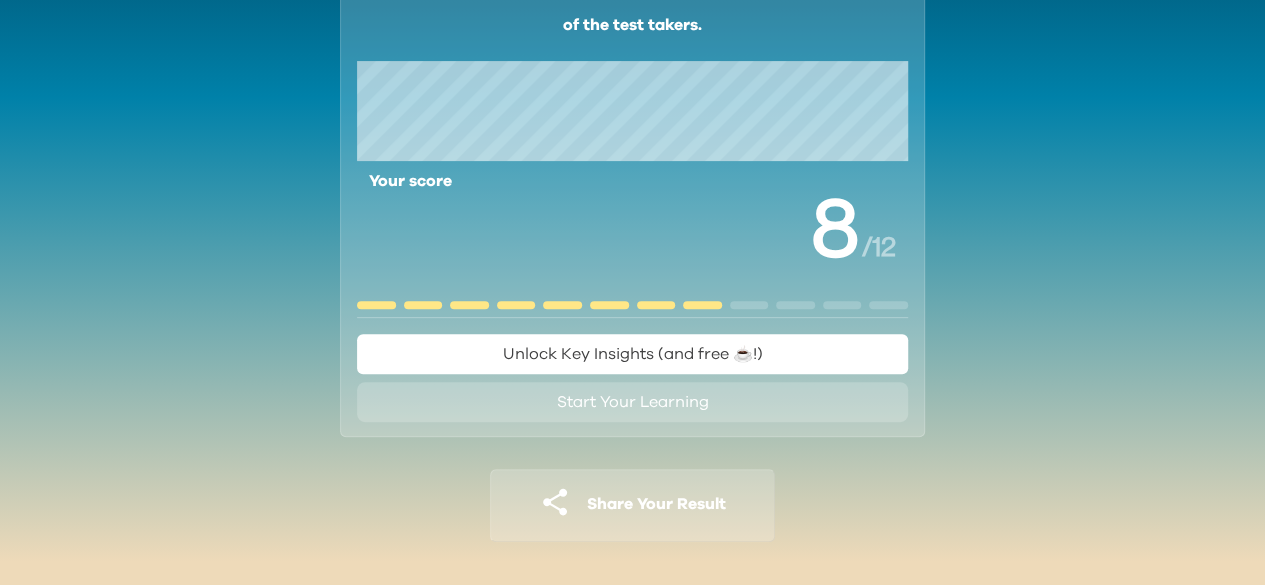 click on "Unlock Key Insights (and free ☕️!)" at bounding box center [632, 354] 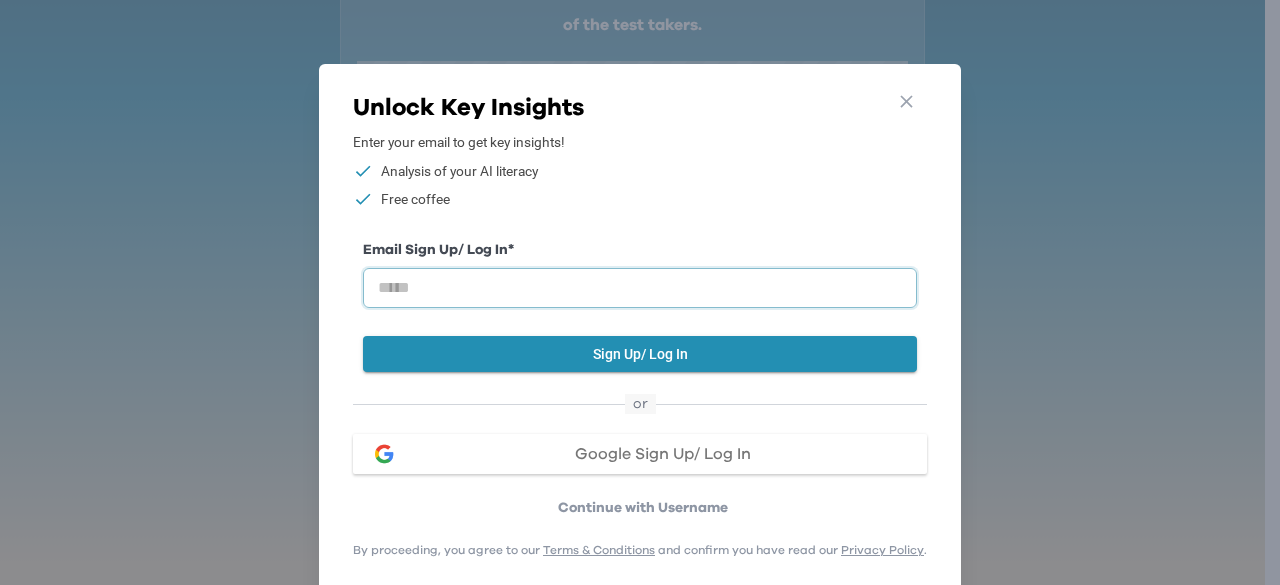 click at bounding box center [640, 288] 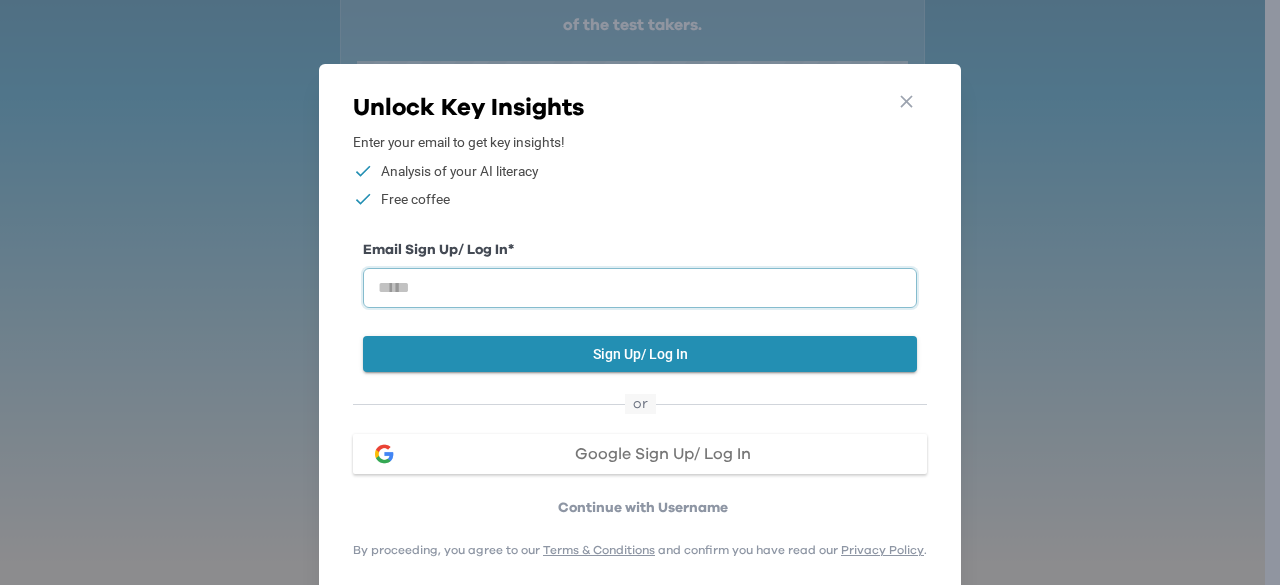 type on "**********" 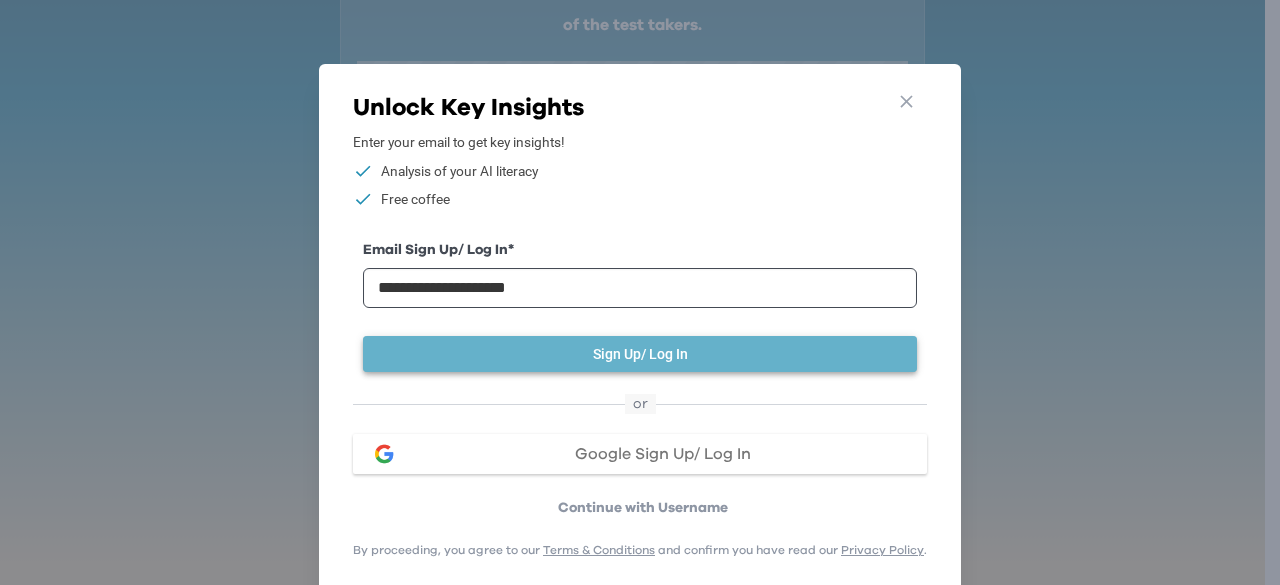 click on "Sign Up/ Log In" at bounding box center (640, 354) 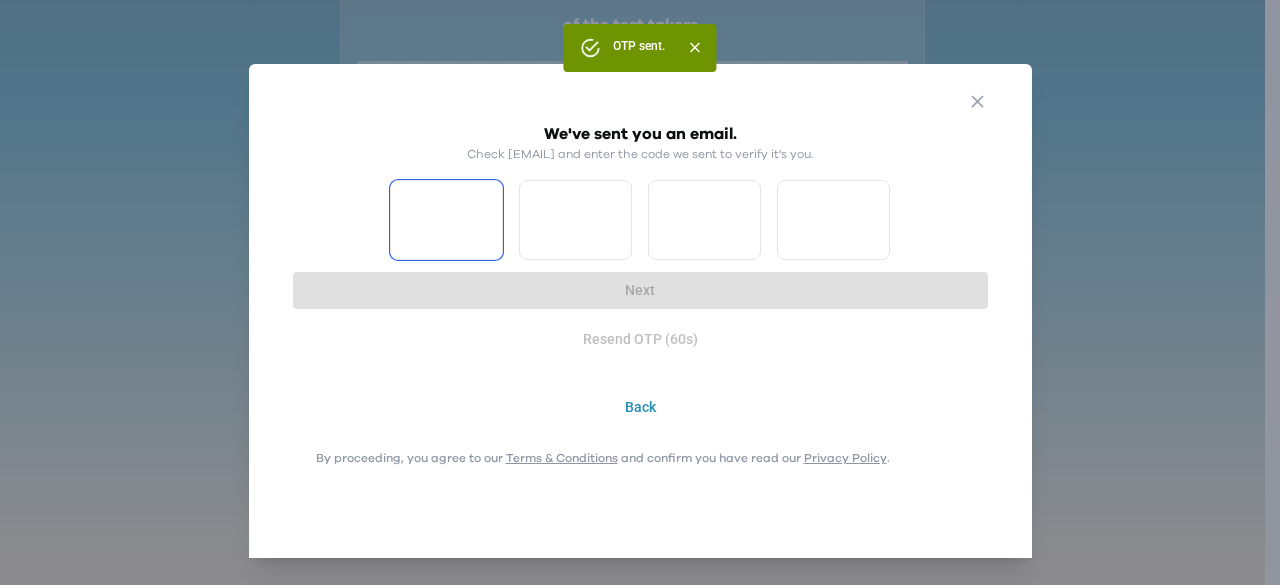 click at bounding box center (446, 220) 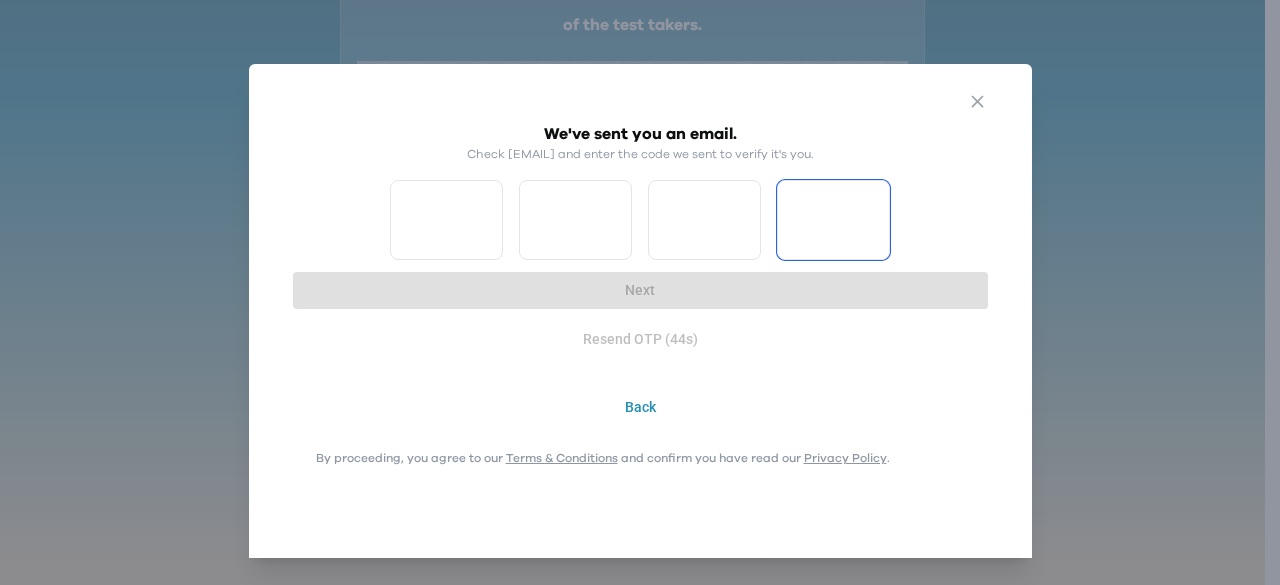 paste on "*" 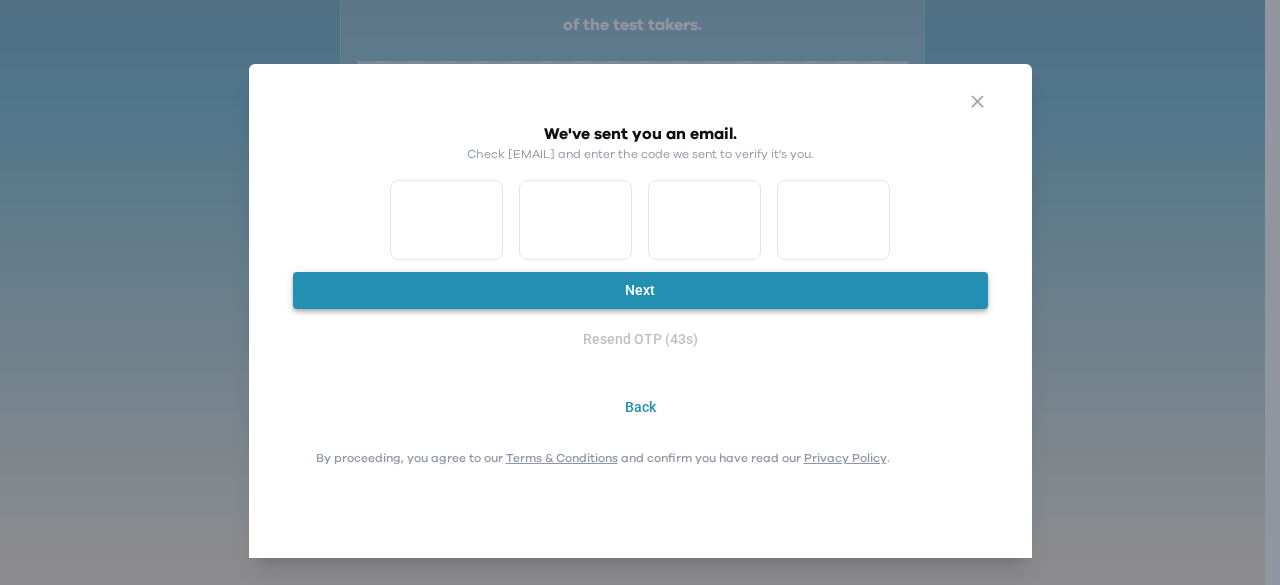click on "Next" at bounding box center (640, 290) 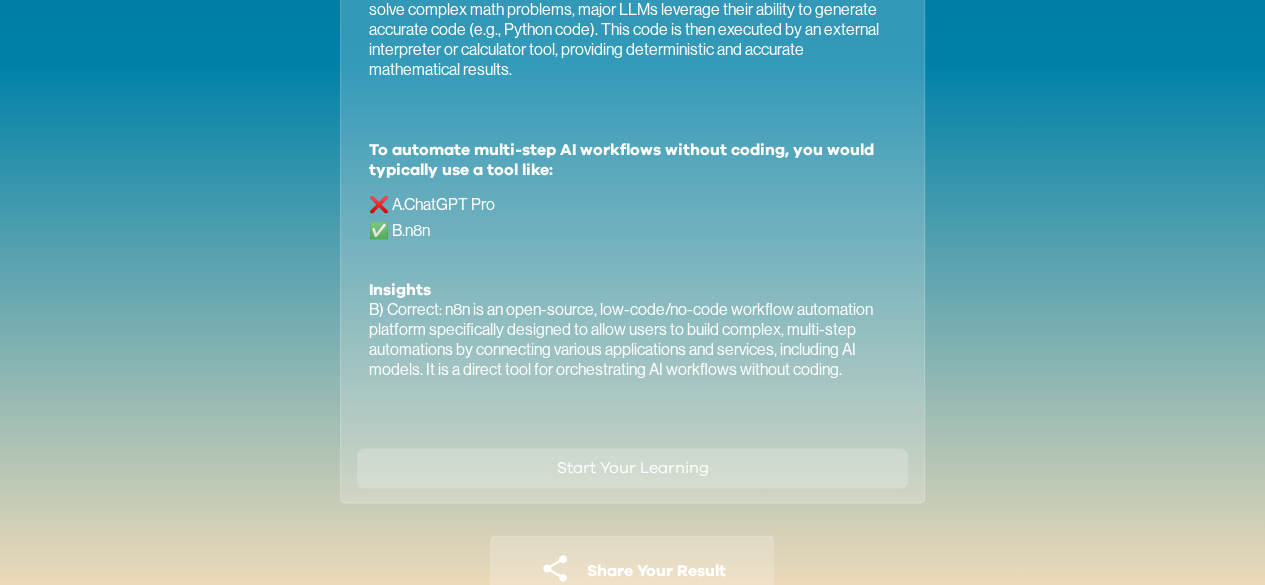 scroll, scrollTop: 1450, scrollLeft: 0, axis: vertical 